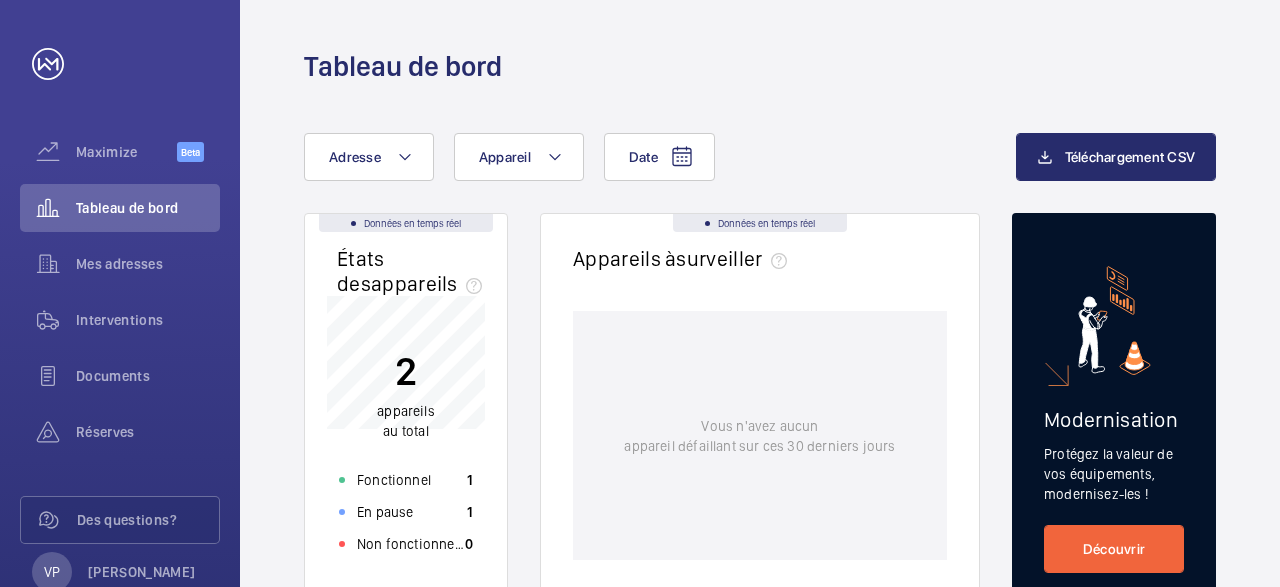 scroll, scrollTop: 0, scrollLeft: 0, axis: both 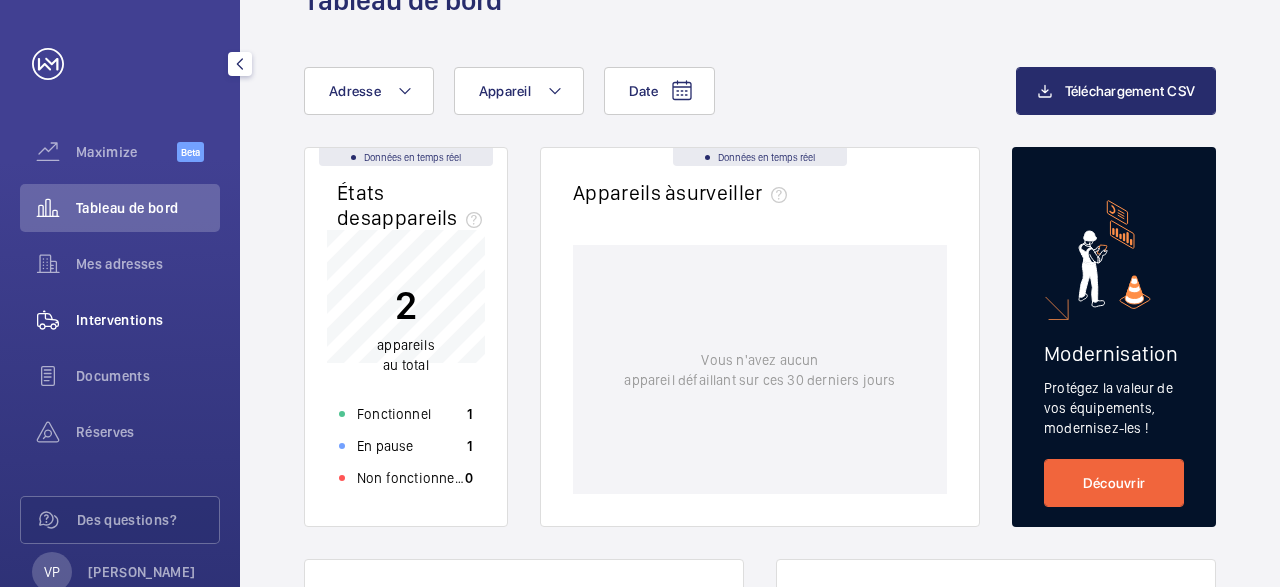 click on "Interventions" 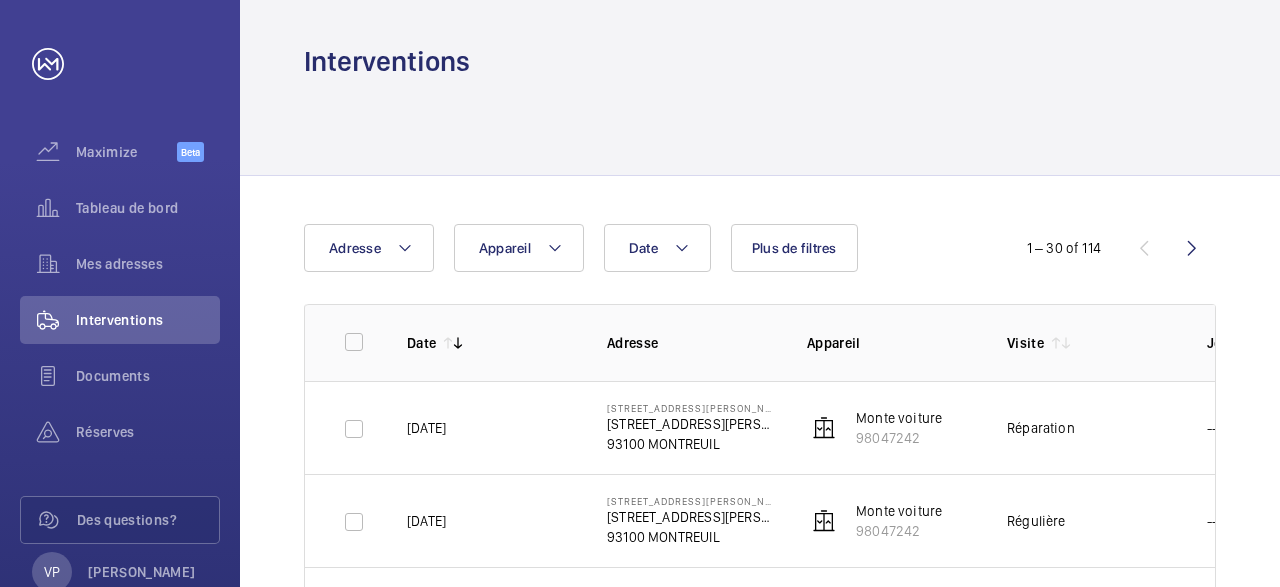 scroll, scrollTop: 0, scrollLeft: 0, axis: both 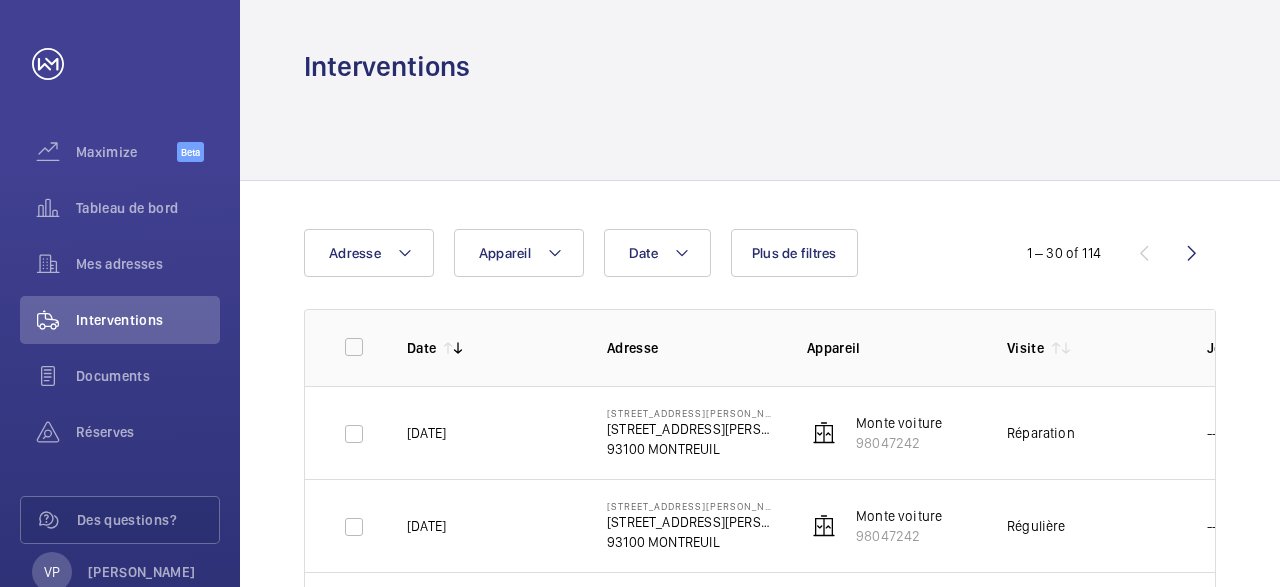 click on "Réparation" 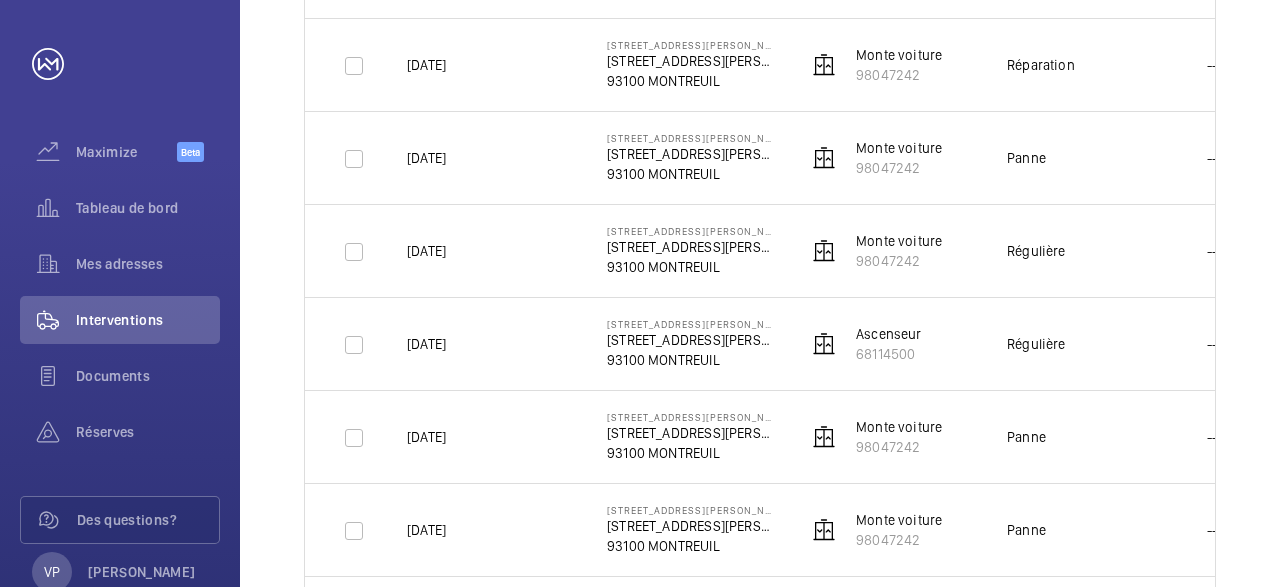 scroll, scrollTop: 2627, scrollLeft: 0, axis: vertical 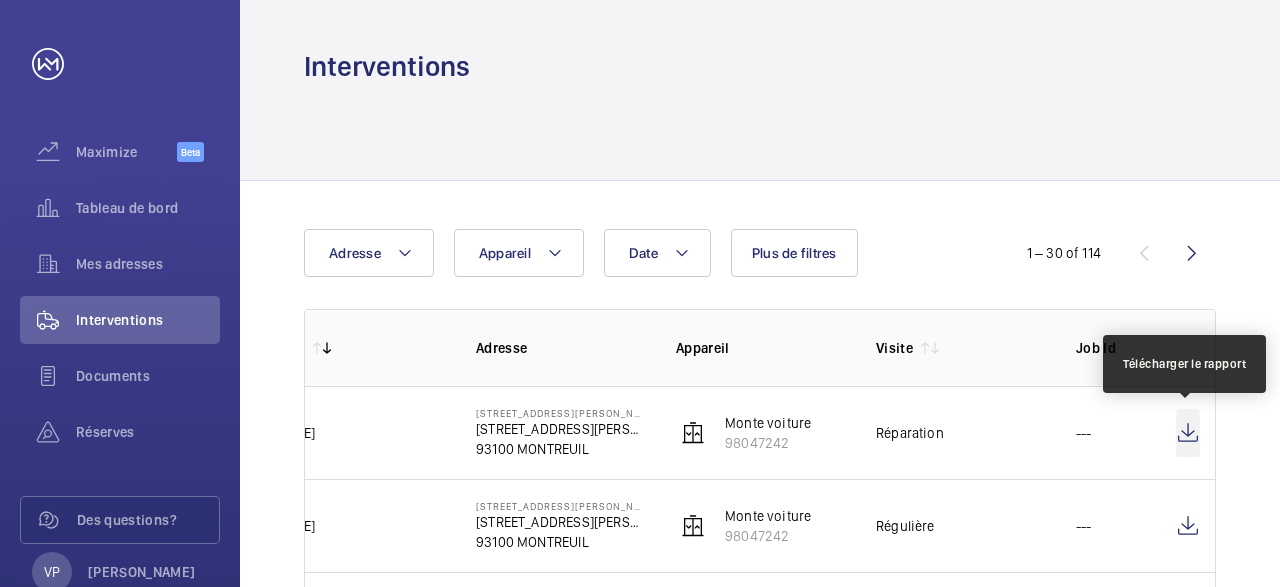 click 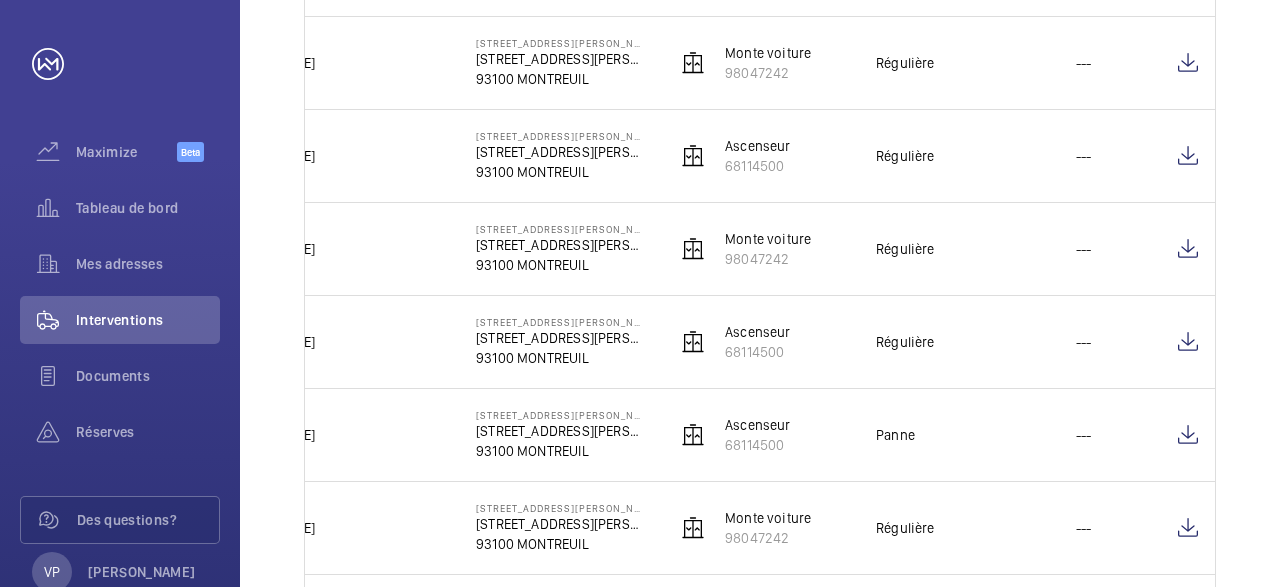 scroll, scrollTop: 464, scrollLeft: 0, axis: vertical 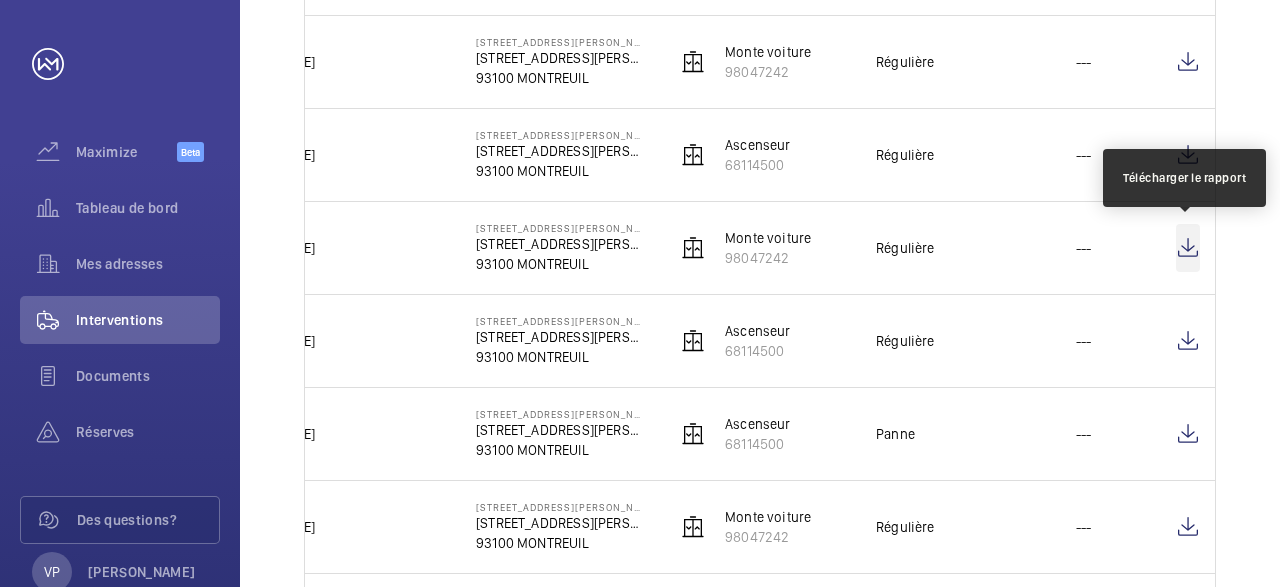 click 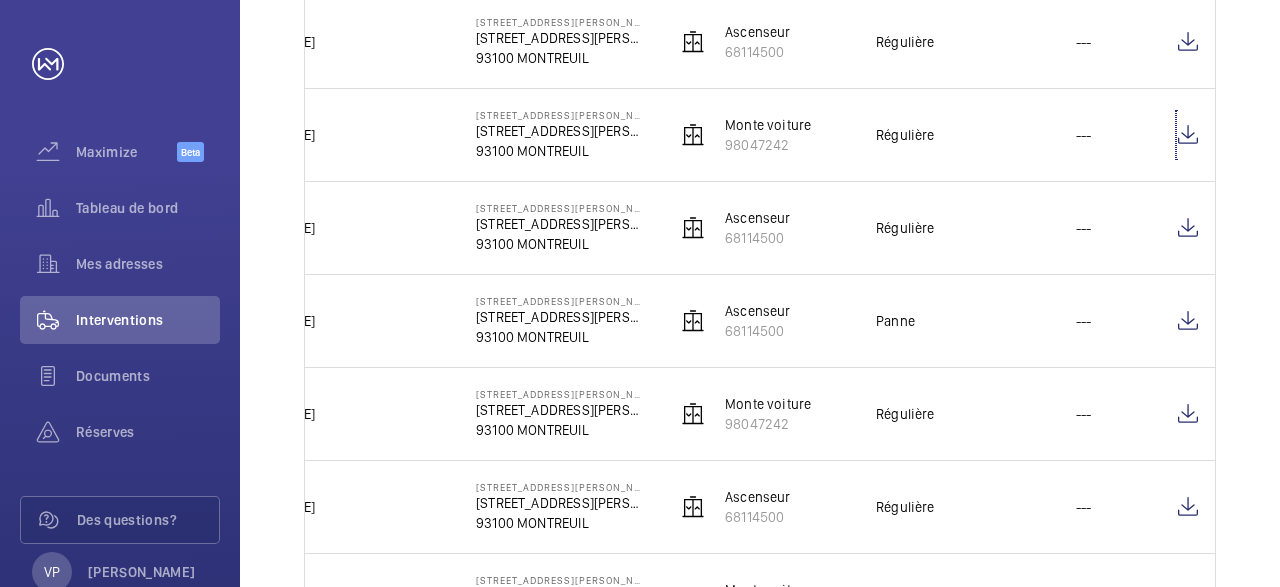 scroll, scrollTop: 580, scrollLeft: 0, axis: vertical 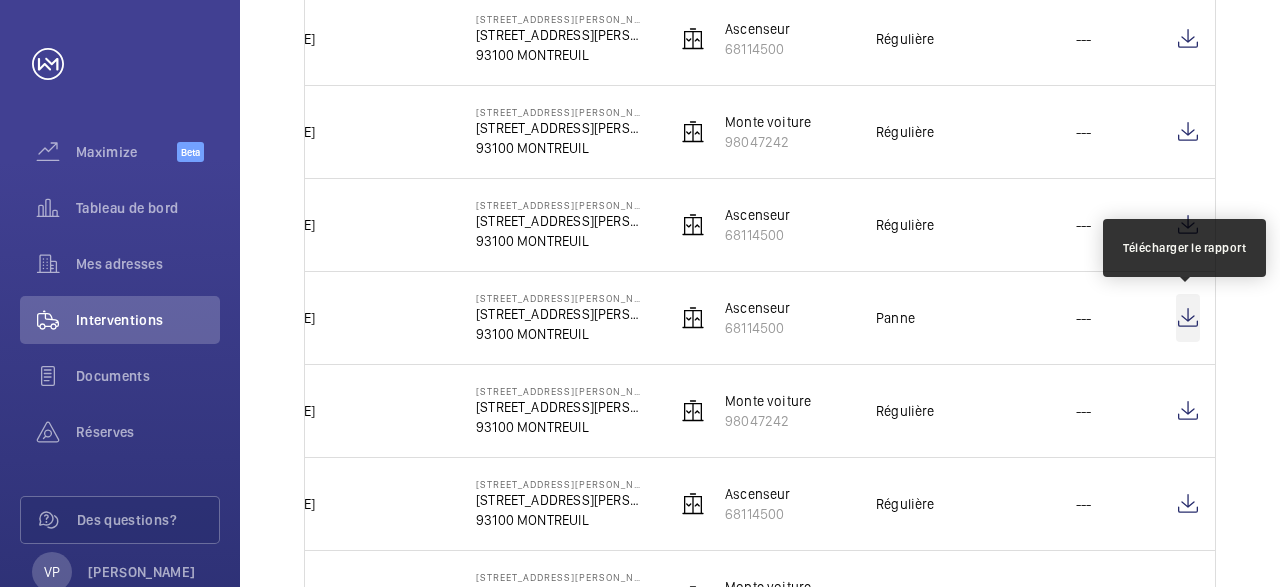 click 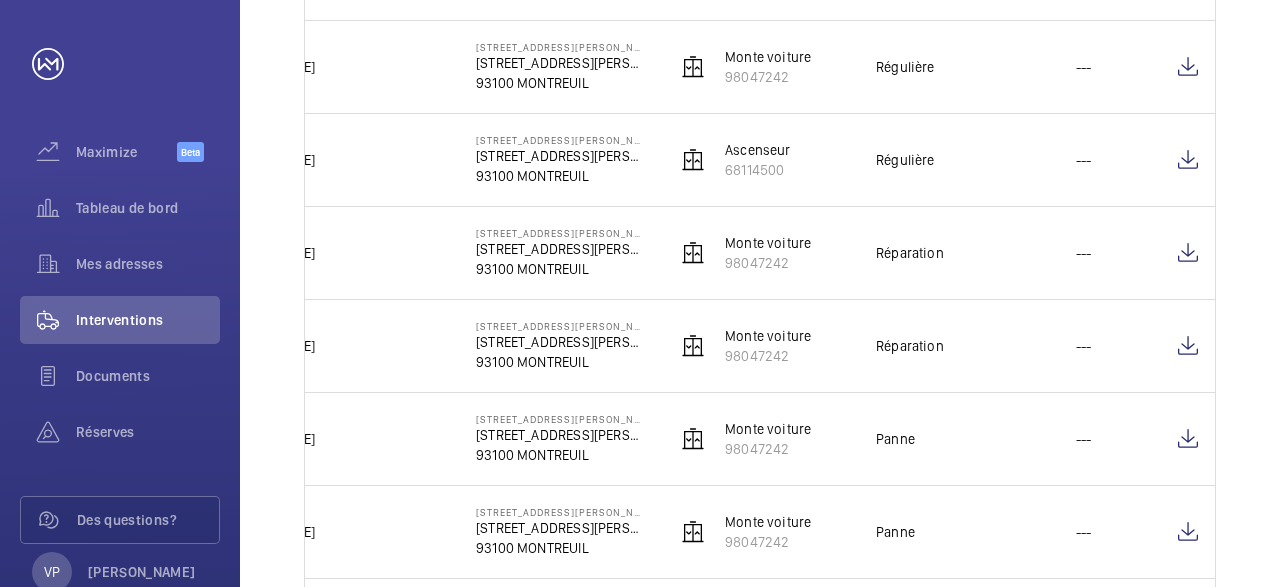 scroll, scrollTop: 928, scrollLeft: 0, axis: vertical 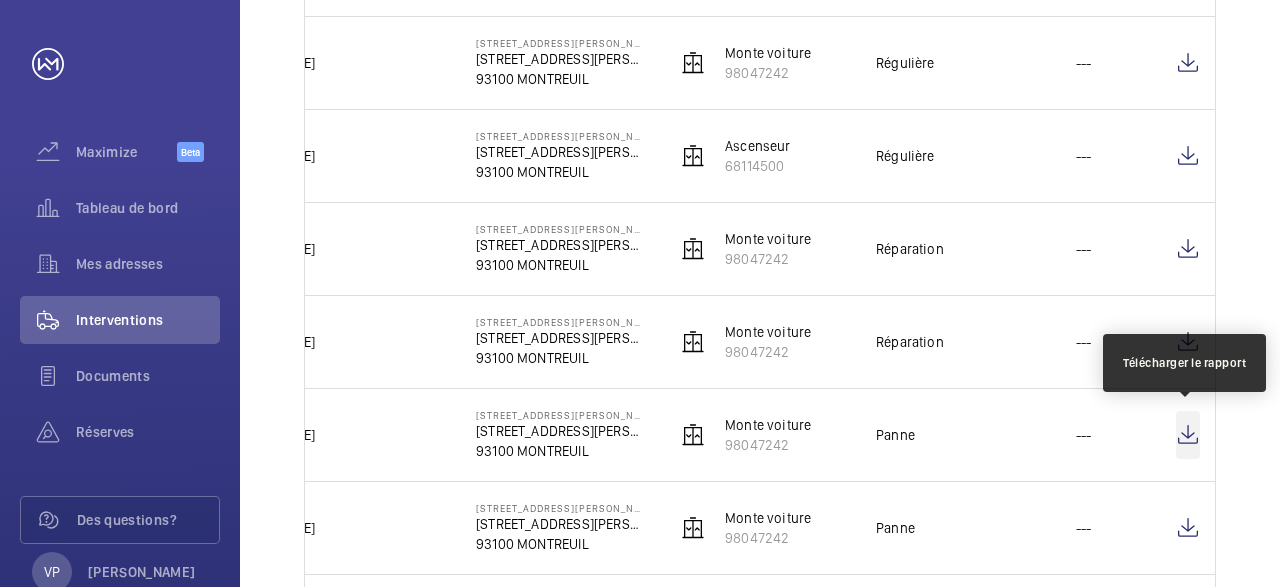 click 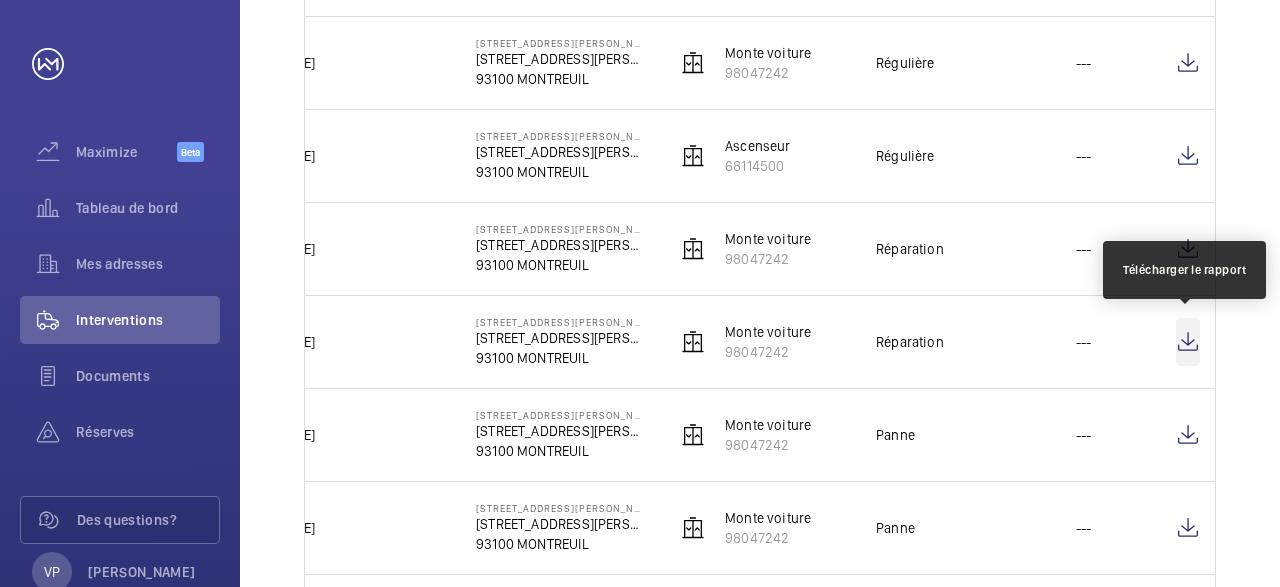 click 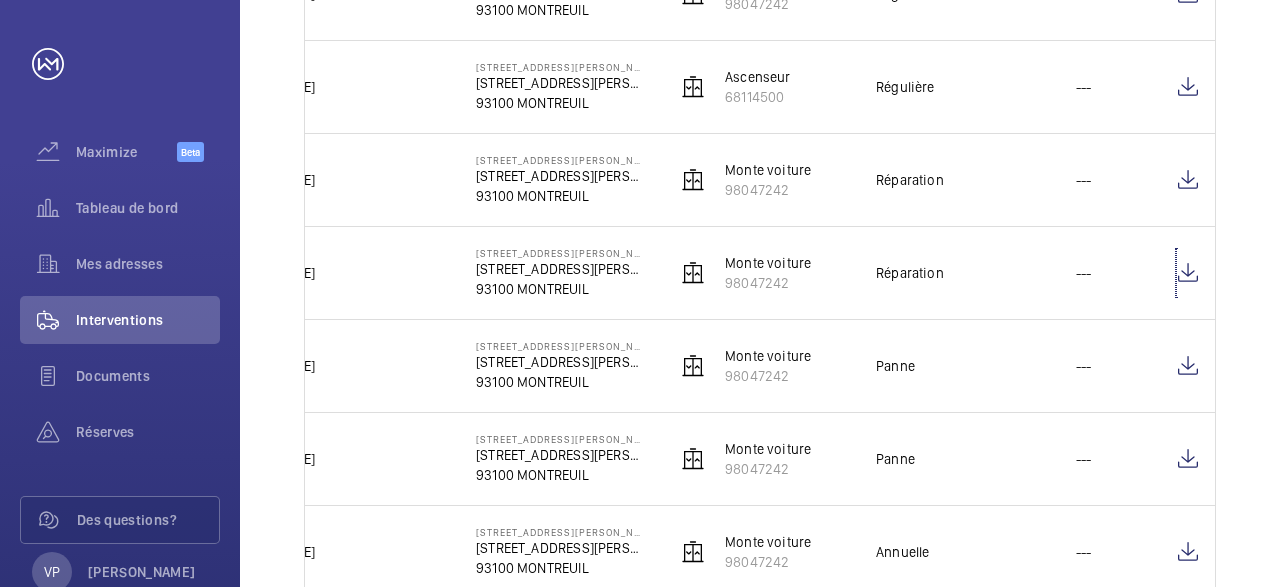 scroll, scrollTop: 1044, scrollLeft: 0, axis: vertical 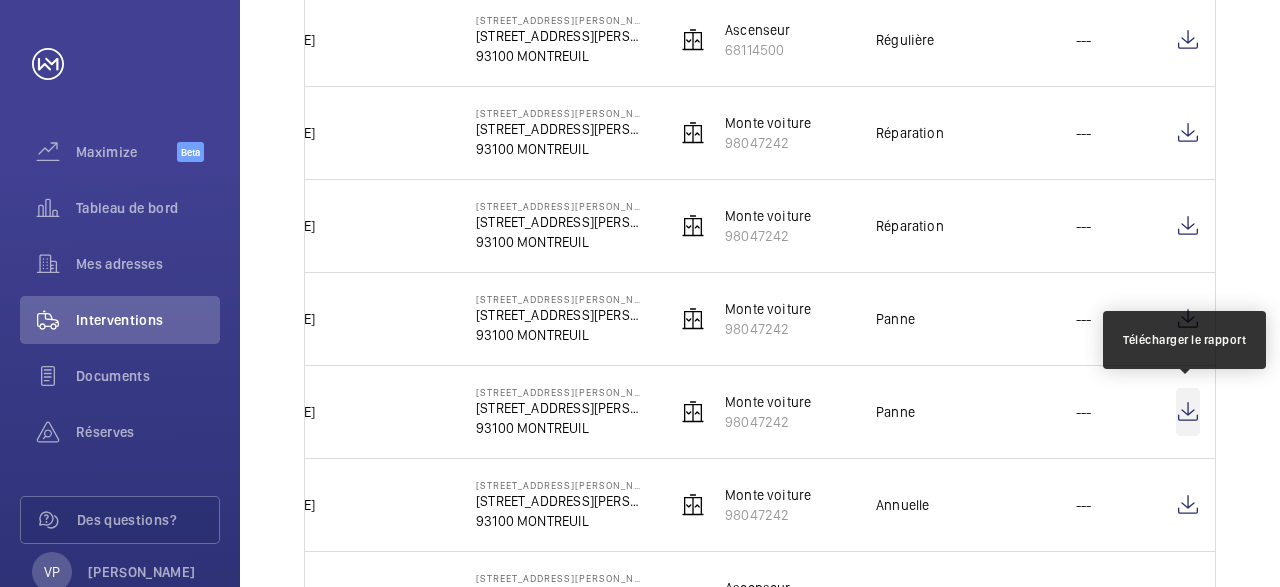 click 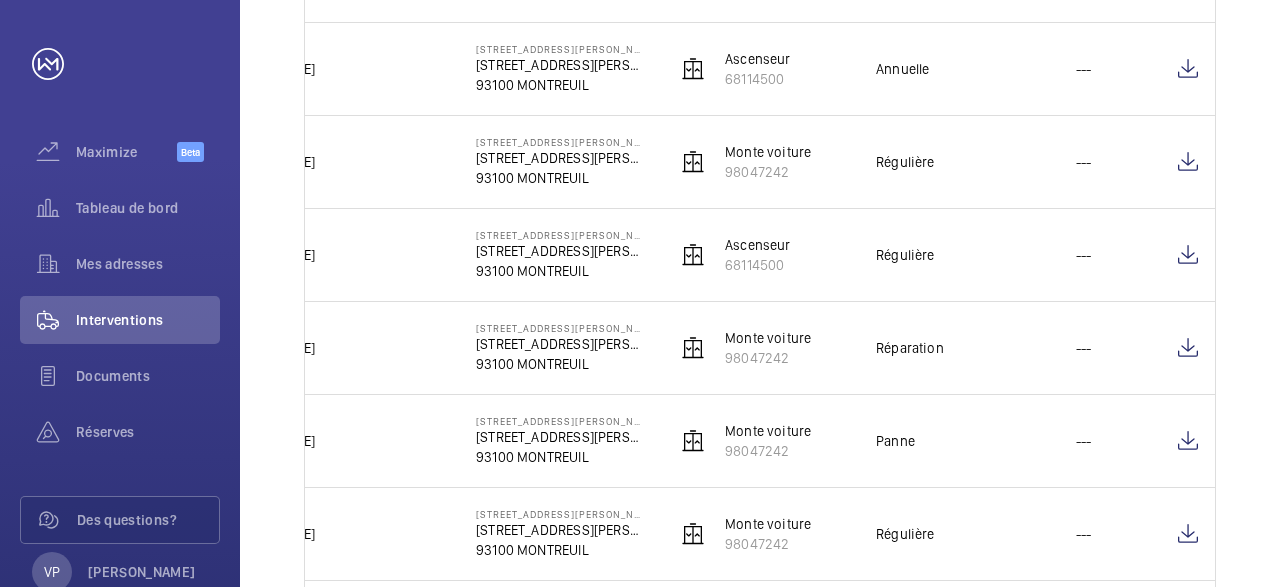 scroll, scrollTop: 1624, scrollLeft: 0, axis: vertical 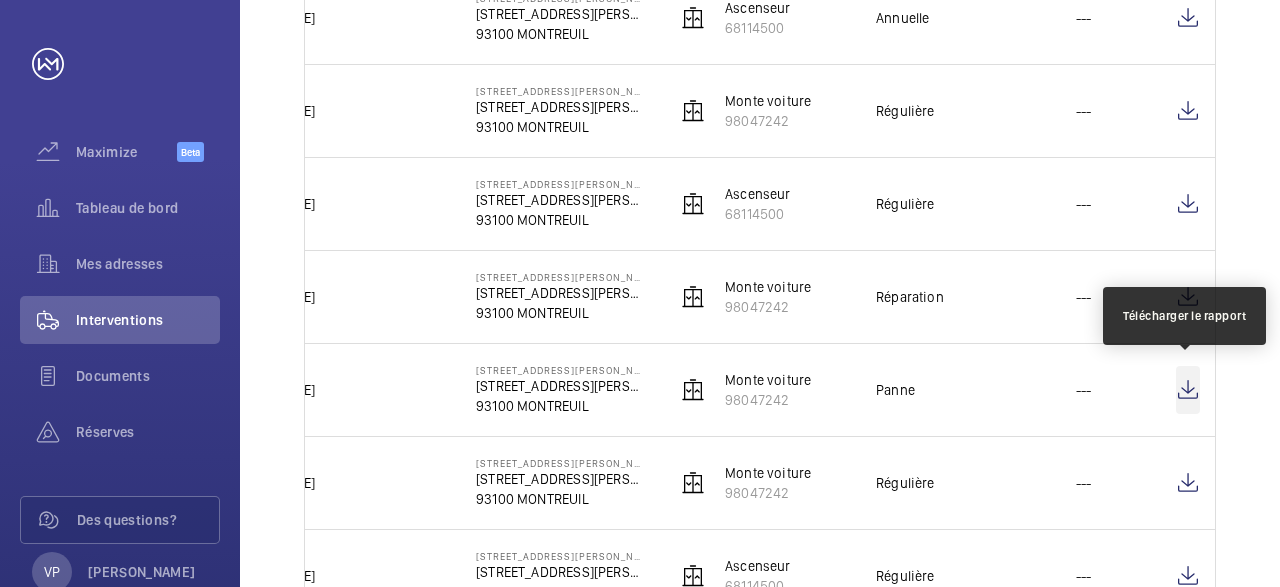 click 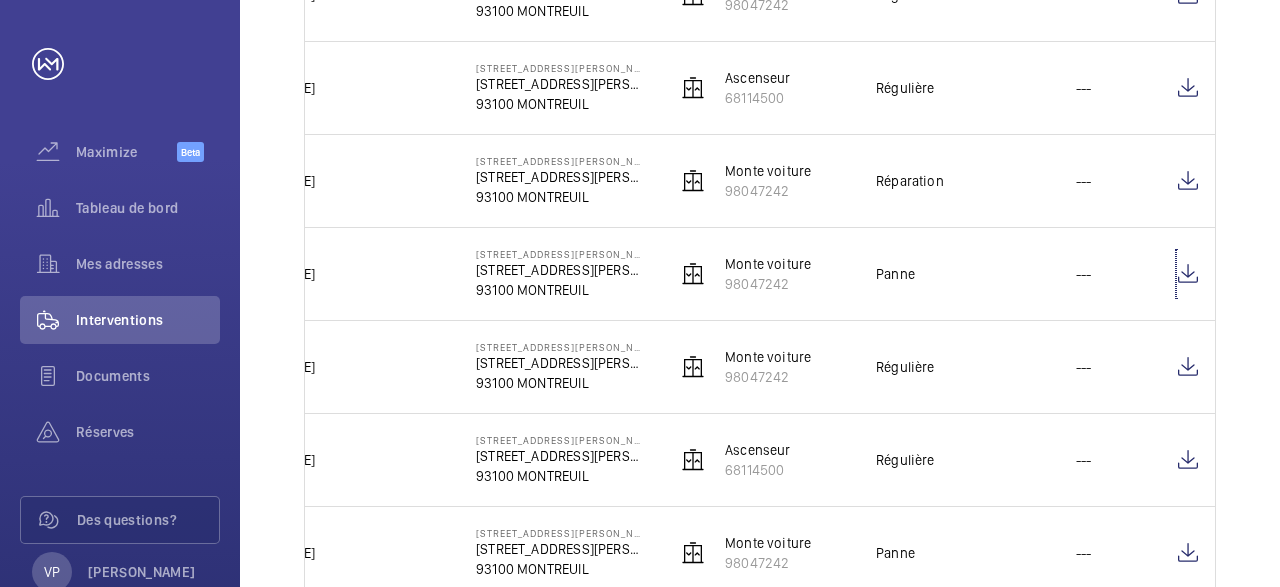 scroll, scrollTop: 1856, scrollLeft: 0, axis: vertical 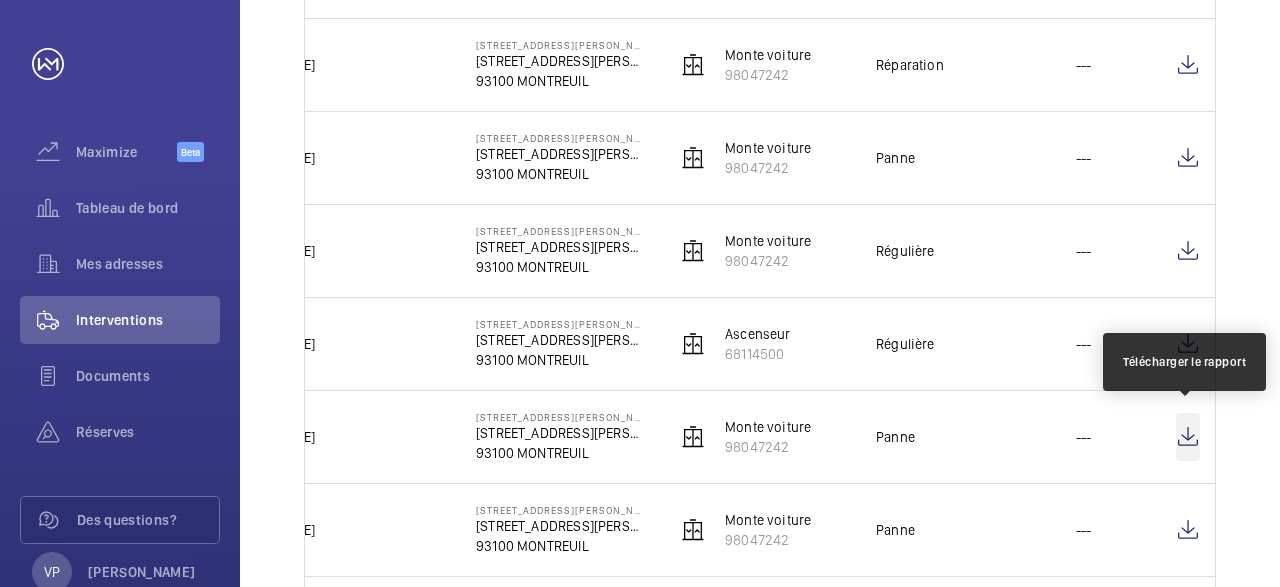 click 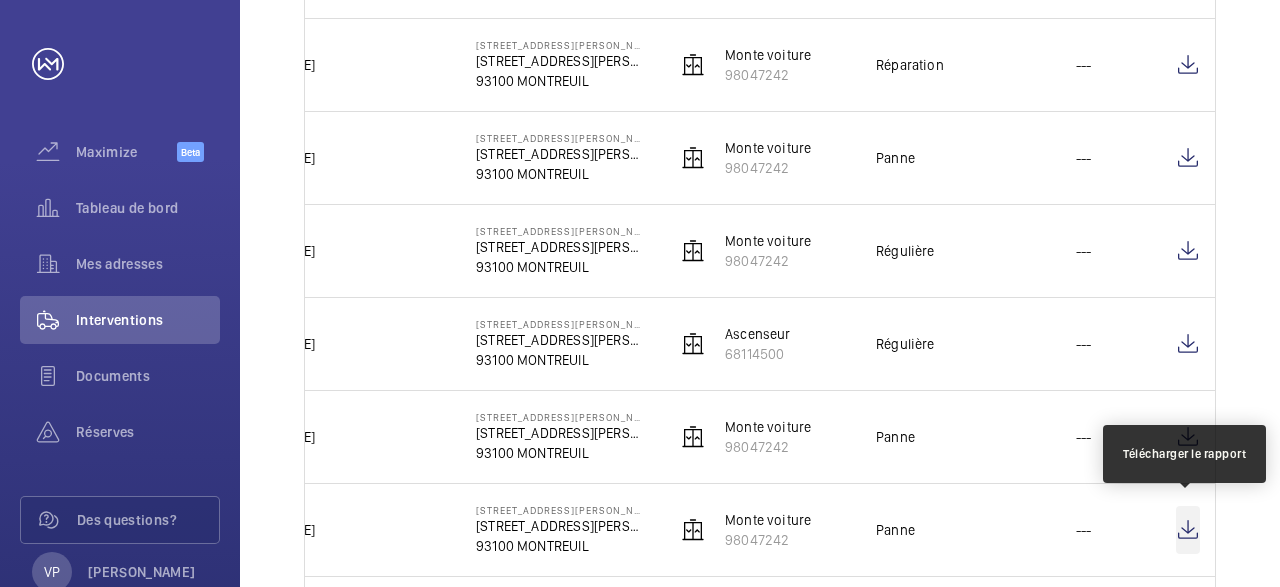 click 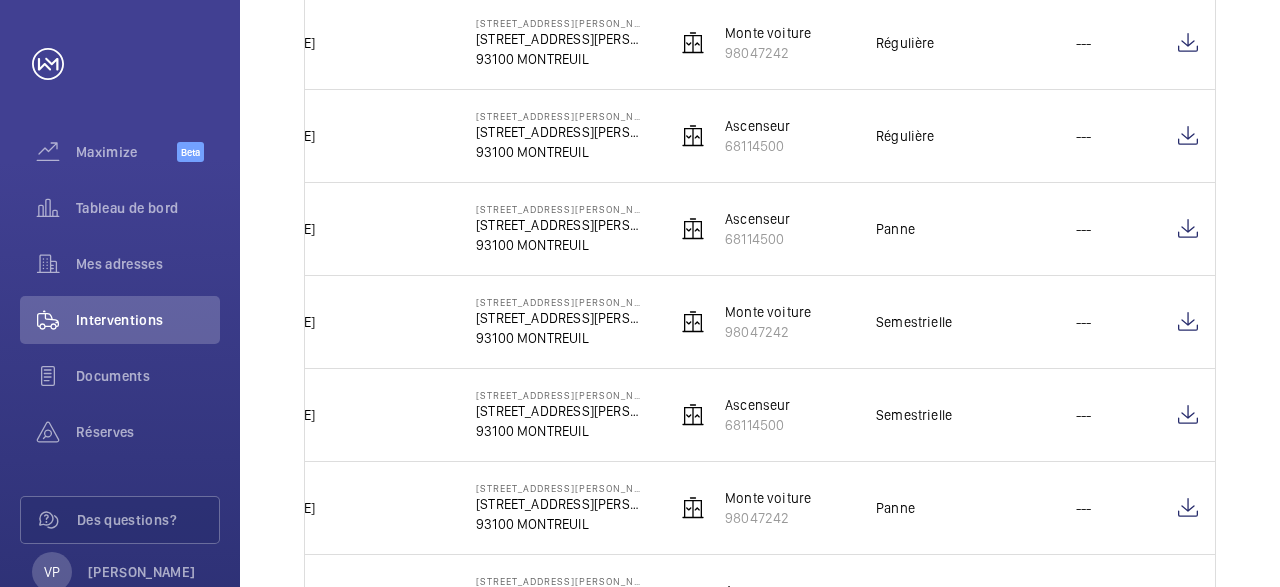 scroll, scrollTop: 2552, scrollLeft: 0, axis: vertical 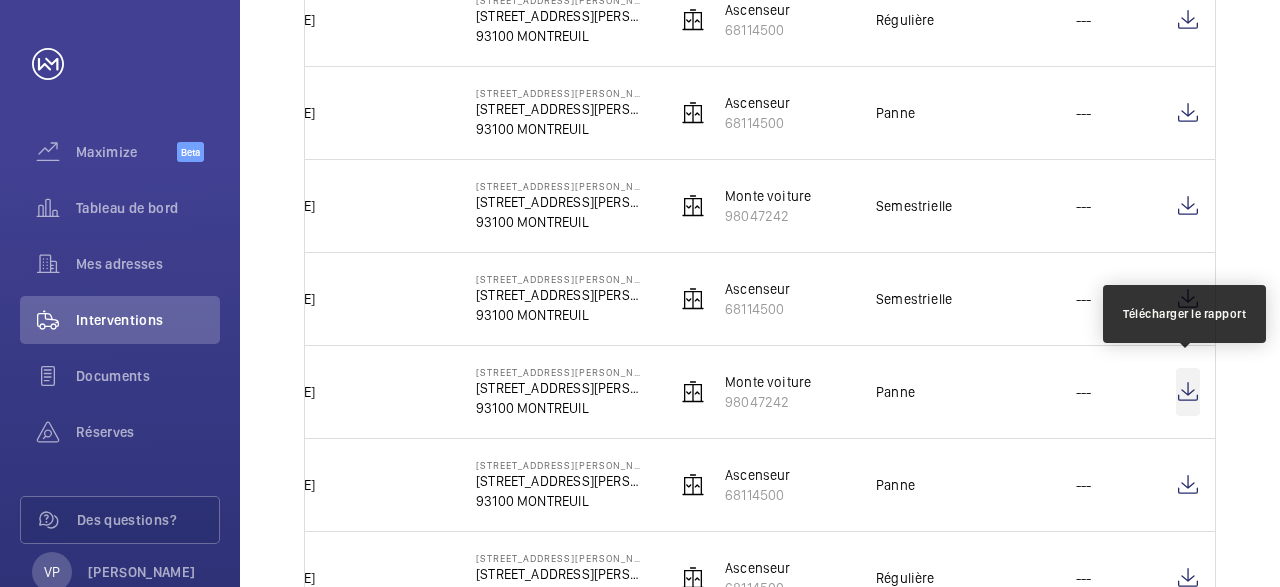 click 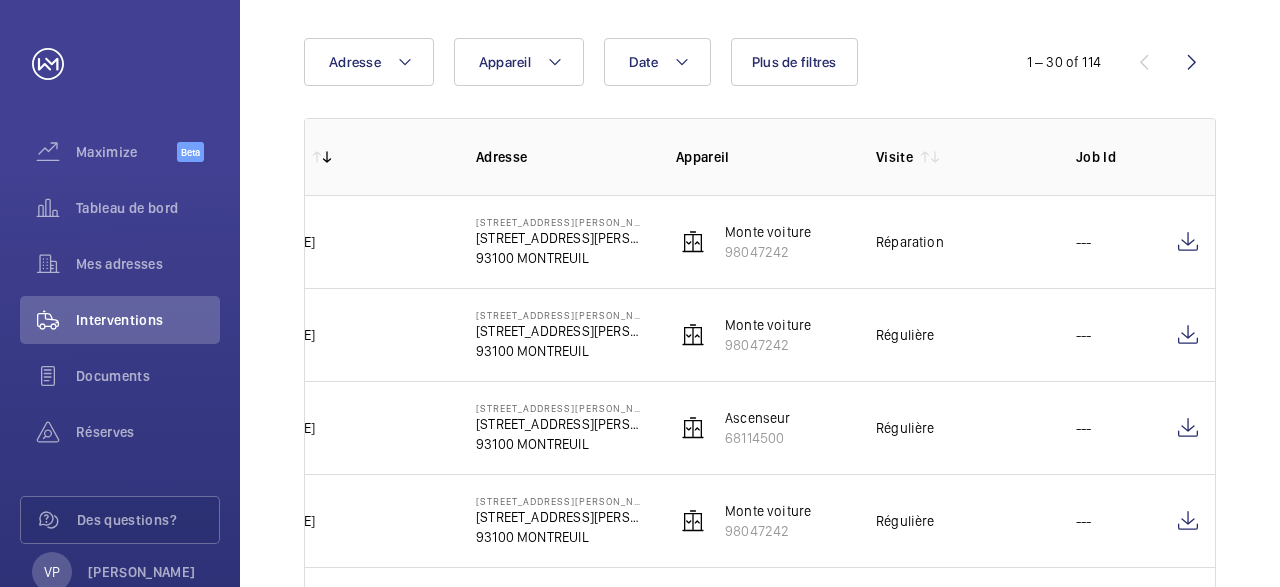 scroll, scrollTop: 0, scrollLeft: 0, axis: both 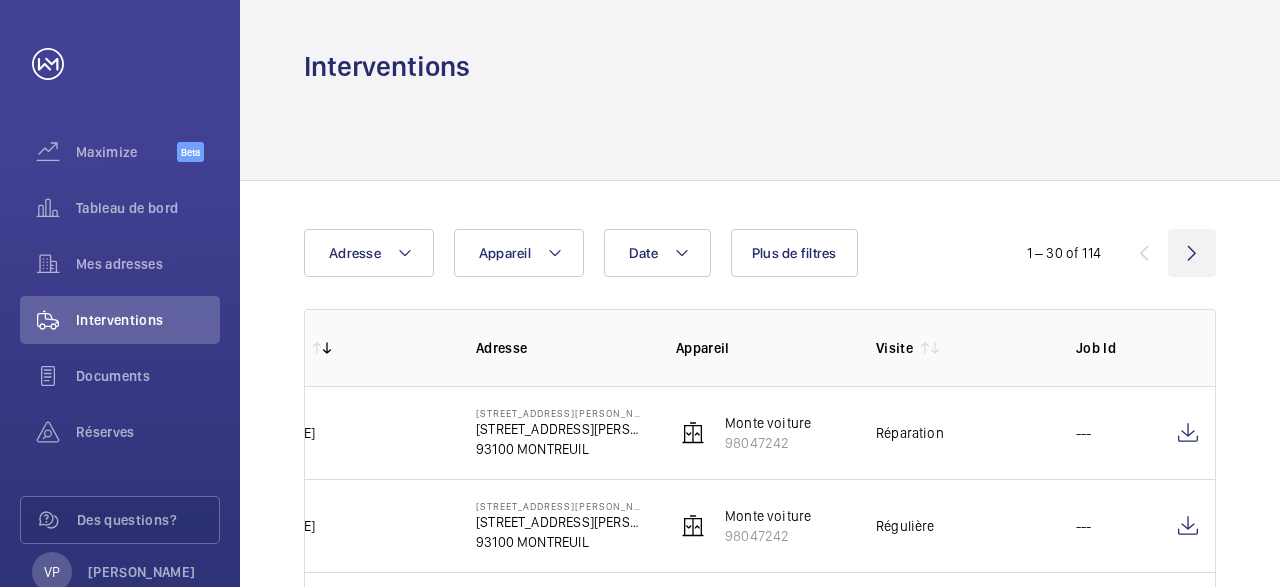 click 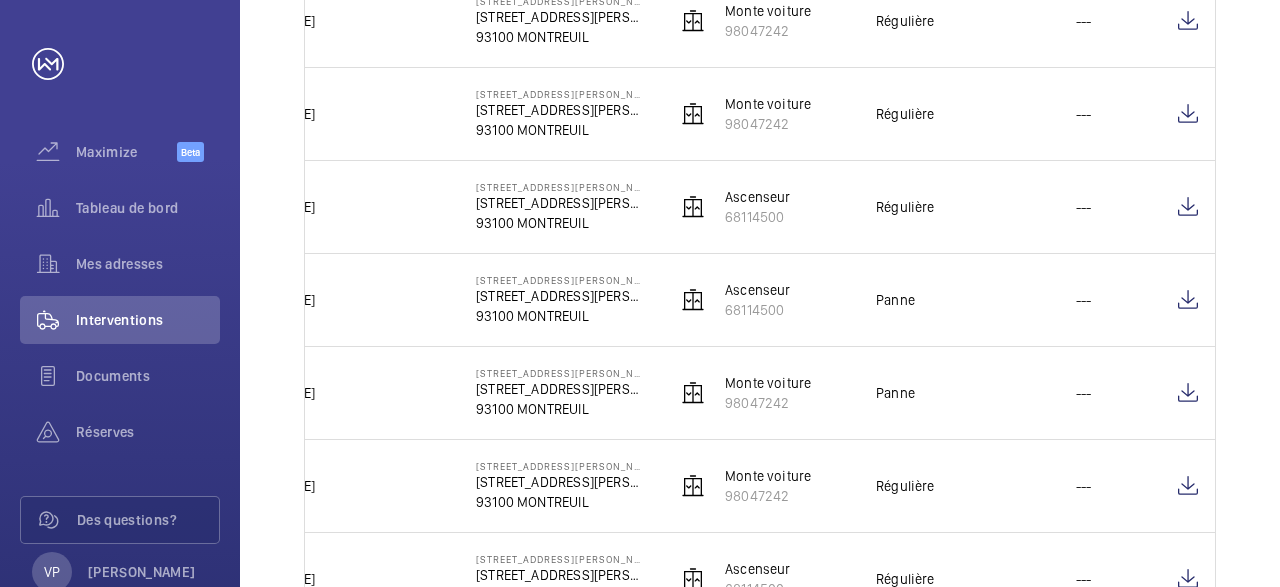 scroll, scrollTop: 464, scrollLeft: 0, axis: vertical 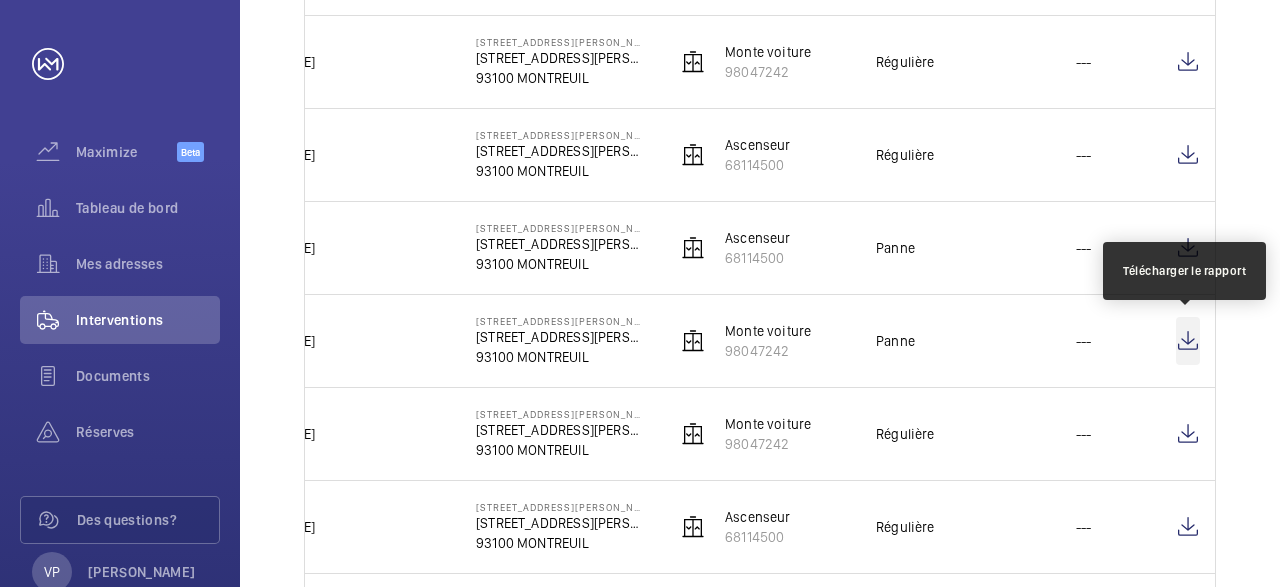 click 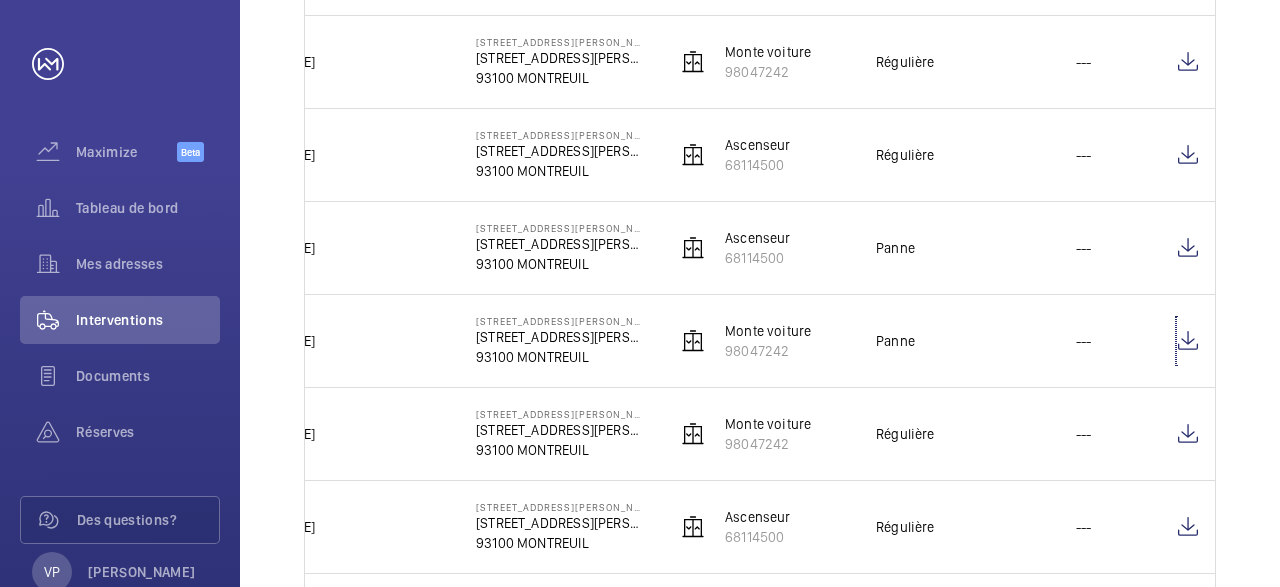 scroll, scrollTop: 580, scrollLeft: 0, axis: vertical 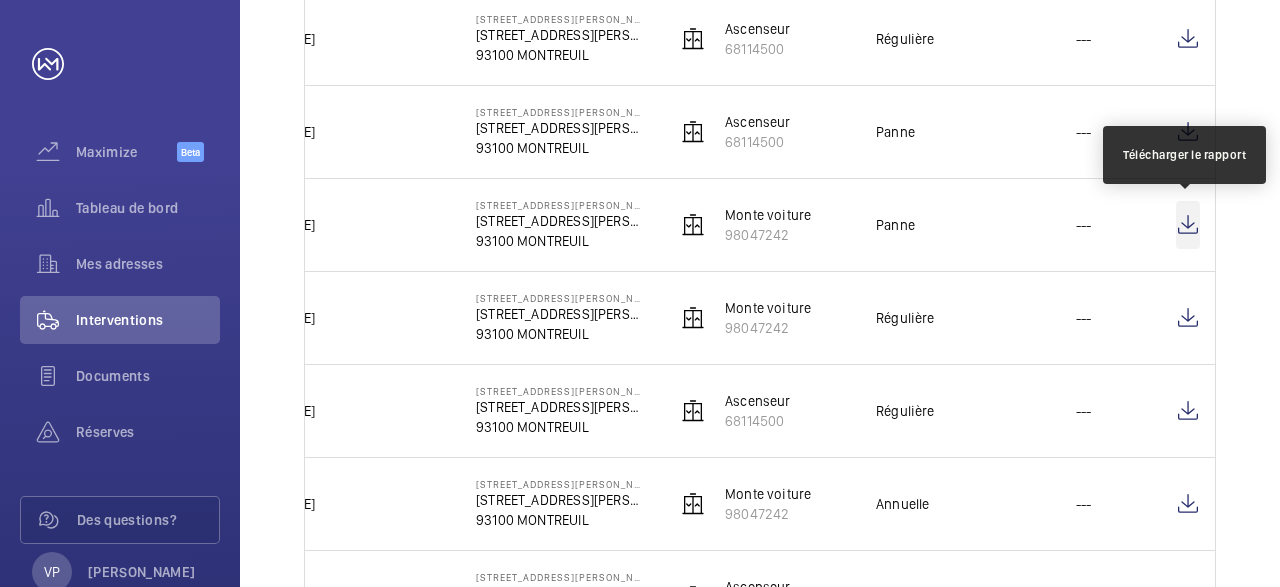 click 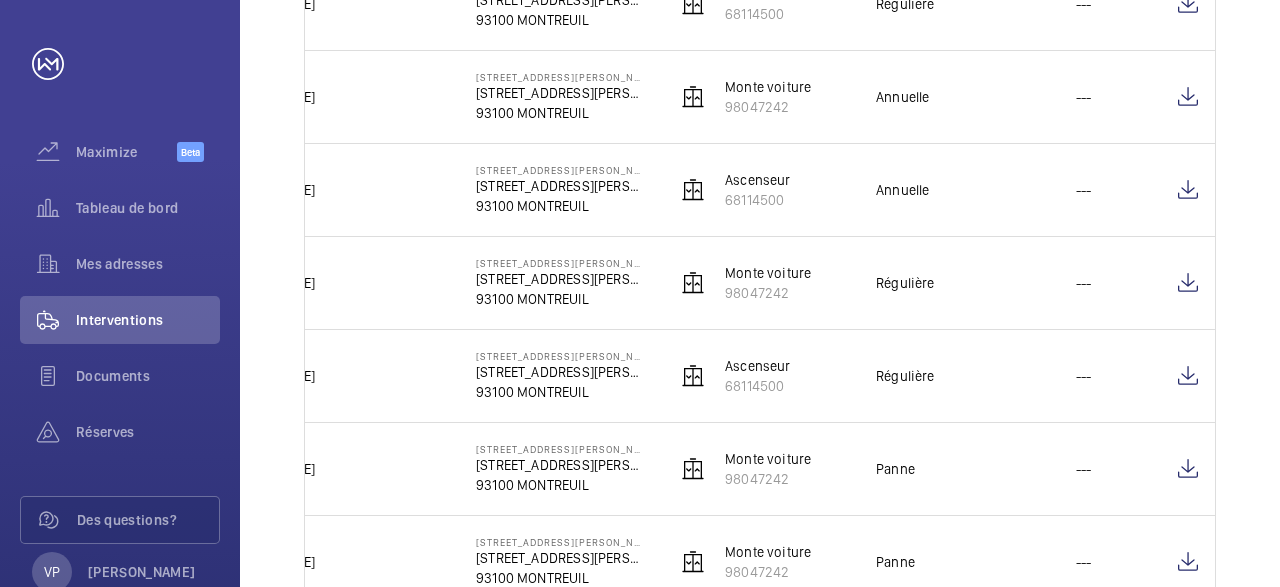 scroll, scrollTop: 1044, scrollLeft: 0, axis: vertical 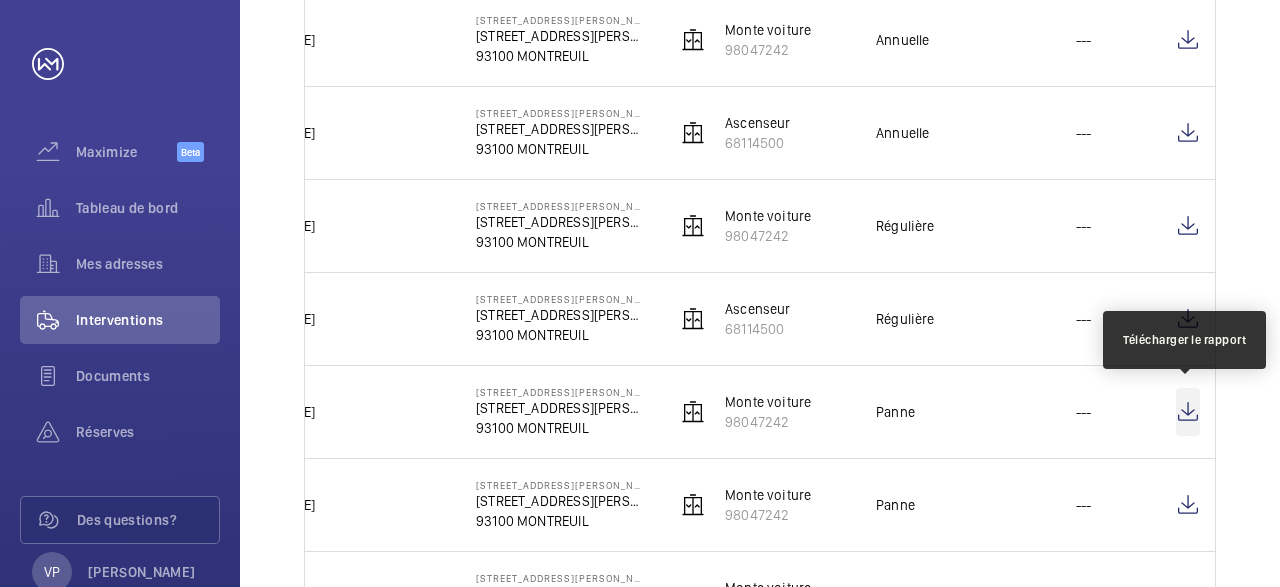 click 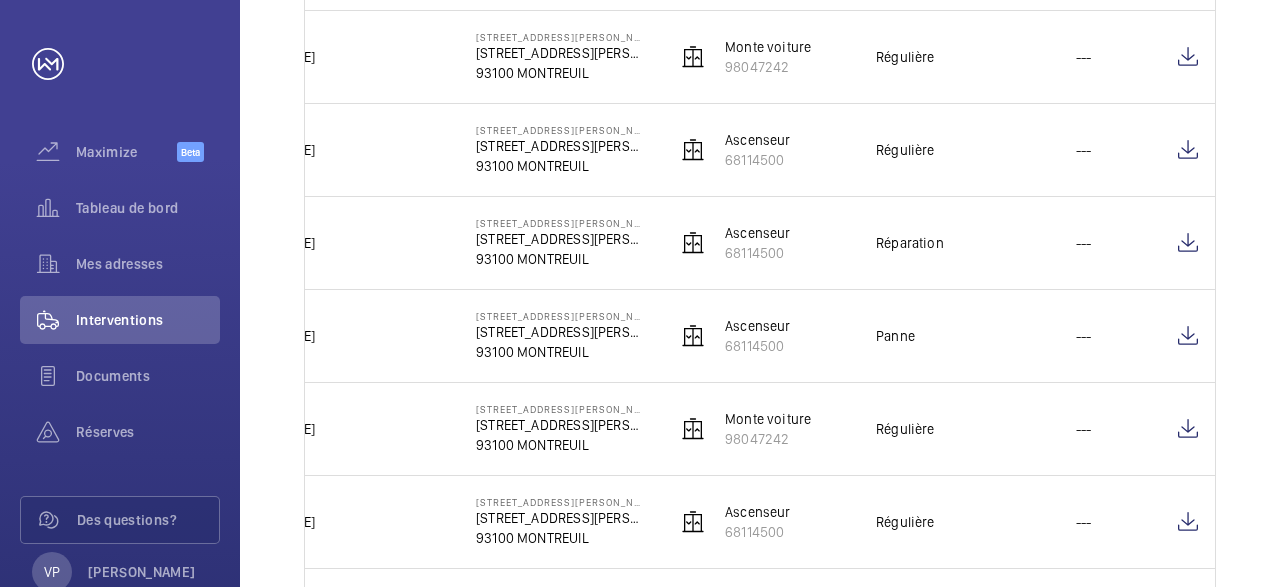 scroll, scrollTop: 2627, scrollLeft: 0, axis: vertical 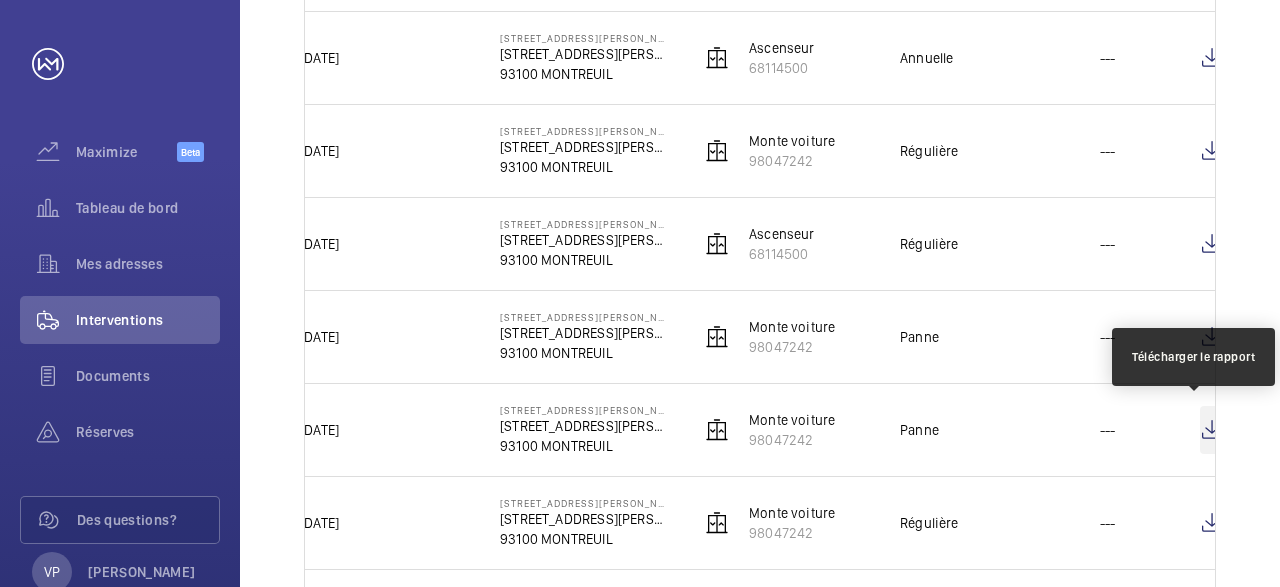 click 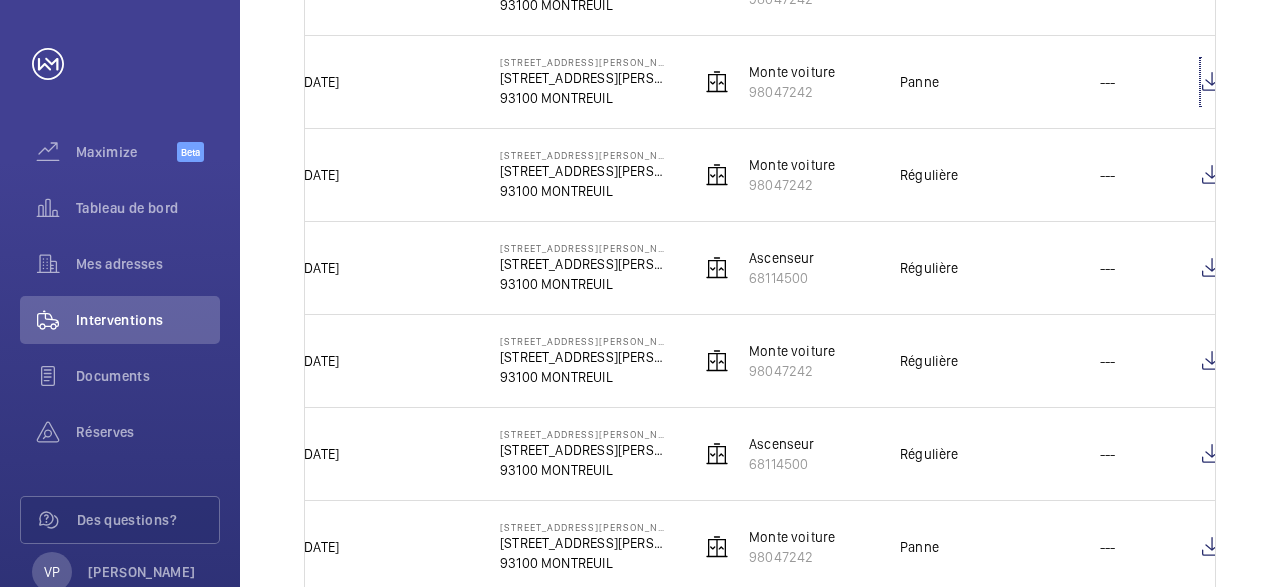 scroll, scrollTop: 1583, scrollLeft: 0, axis: vertical 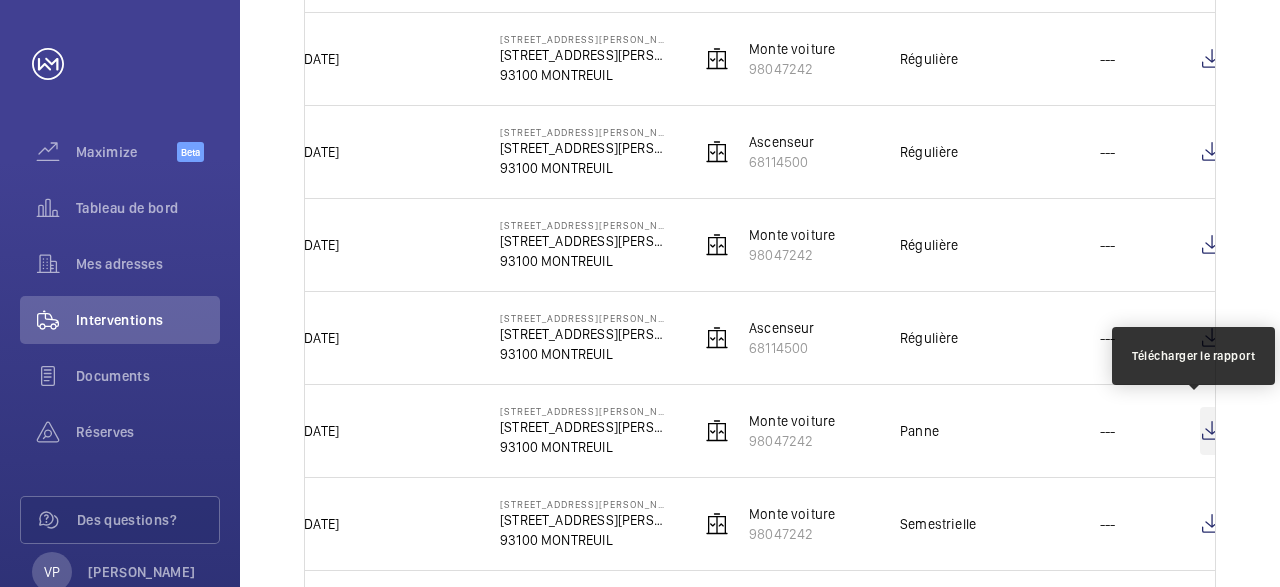 click 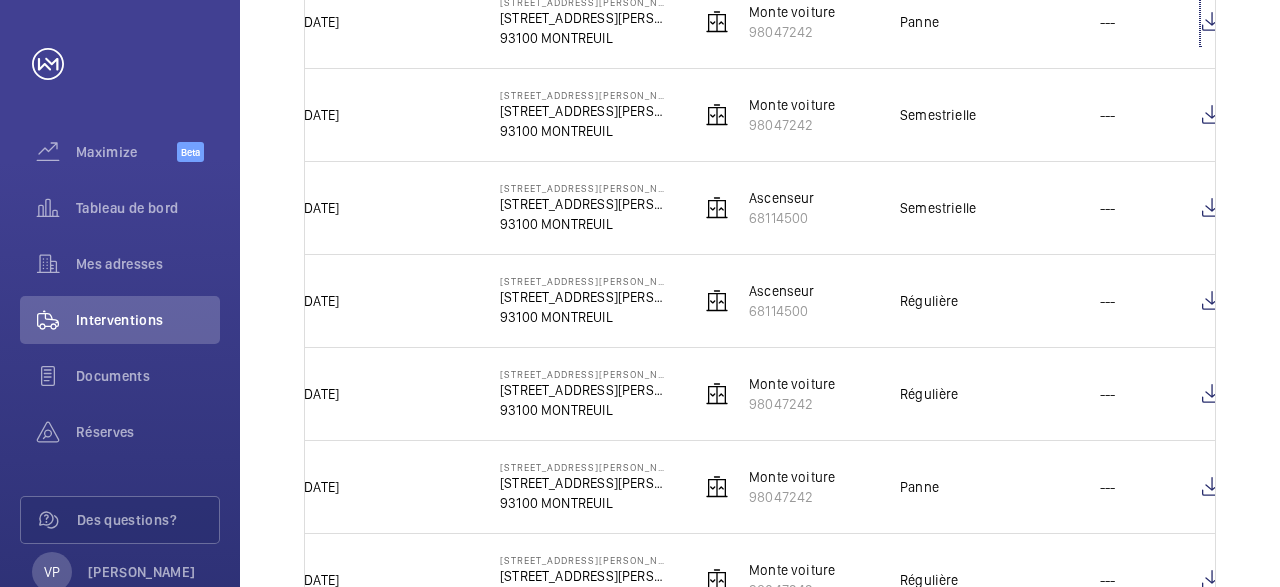 scroll, scrollTop: 2047, scrollLeft: 0, axis: vertical 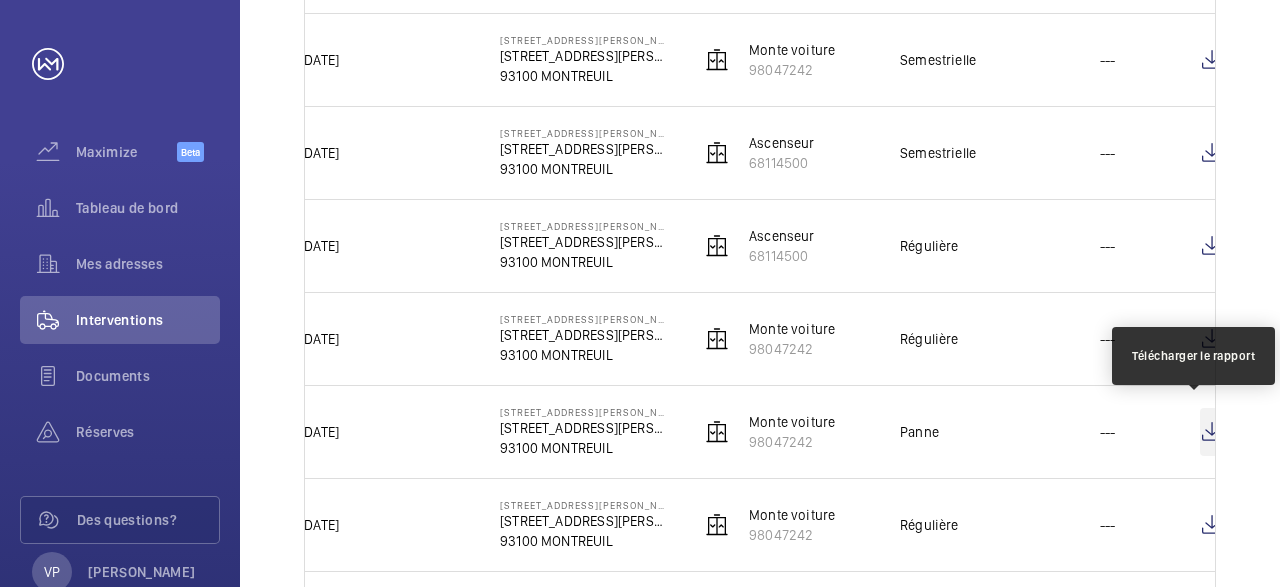 click 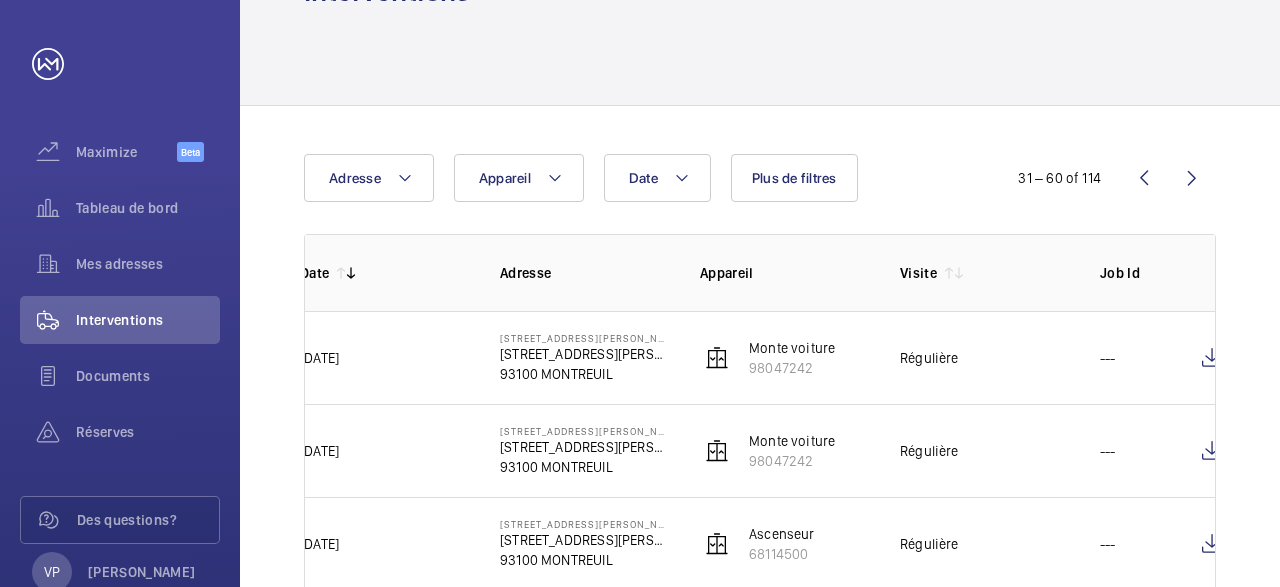 scroll, scrollTop: 0, scrollLeft: 0, axis: both 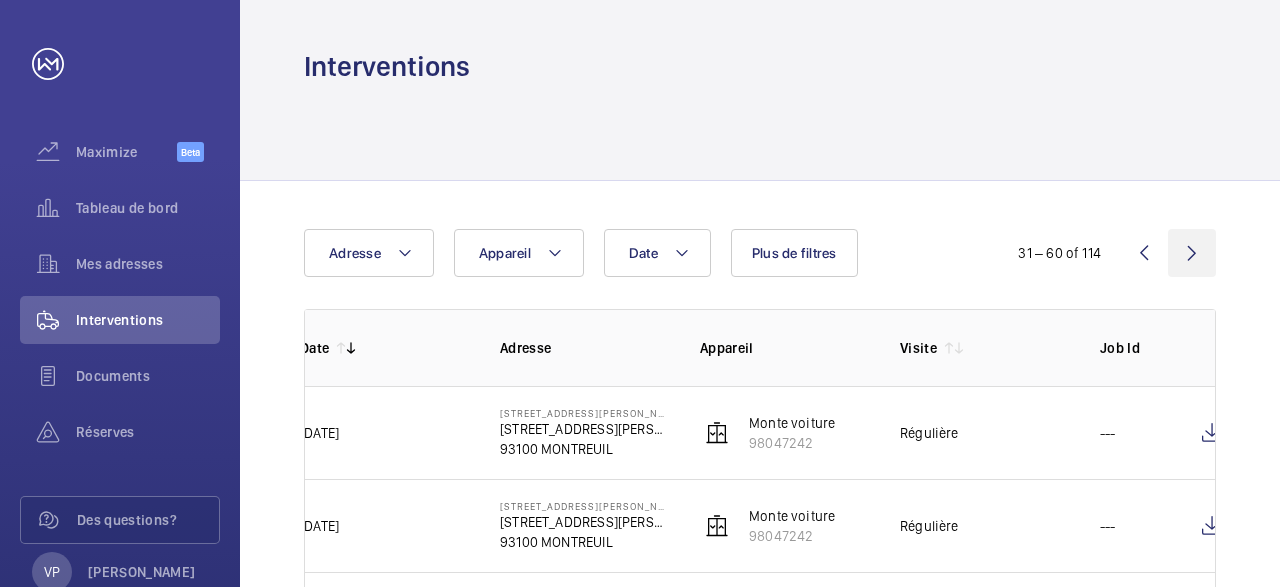 click 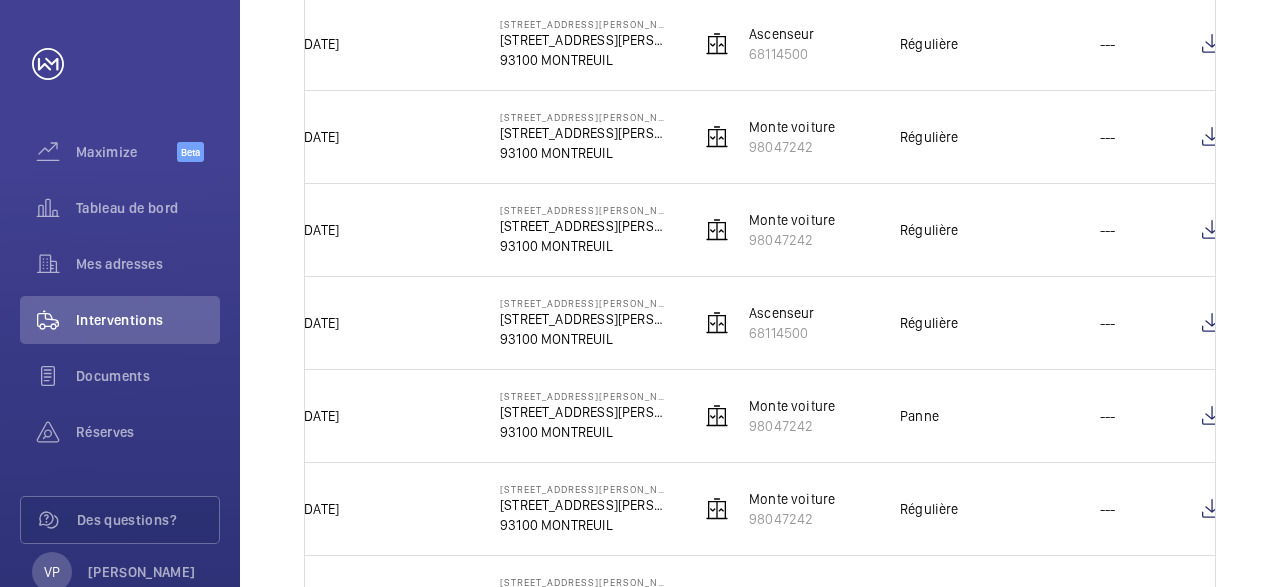 scroll, scrollTop: 812, scrollLeft: 0, axis: vertical 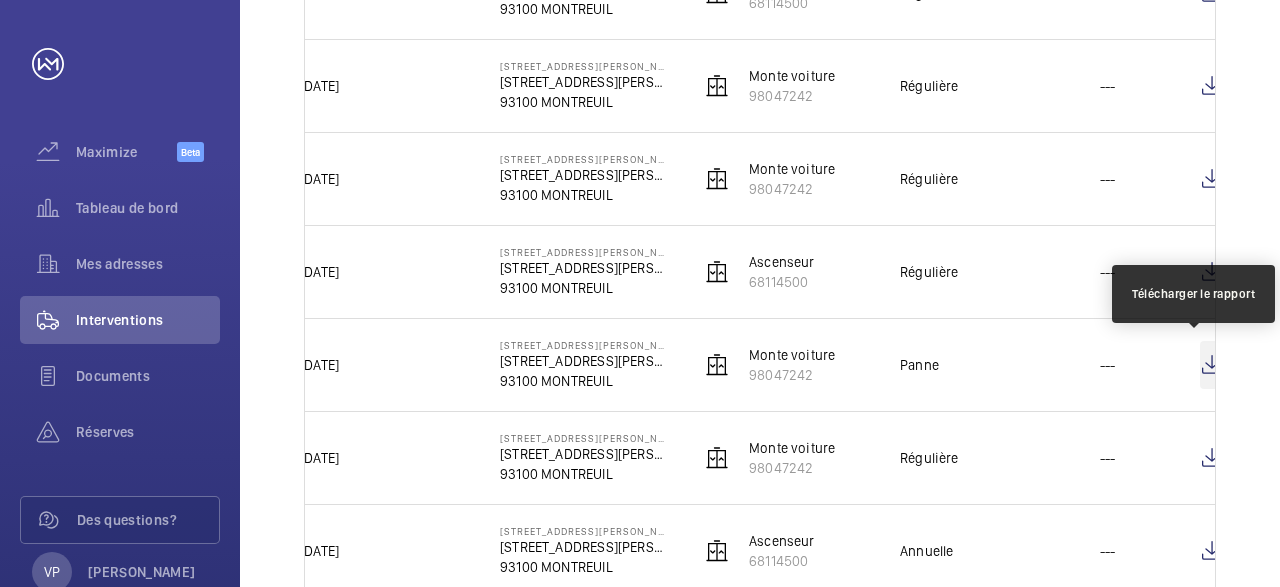click 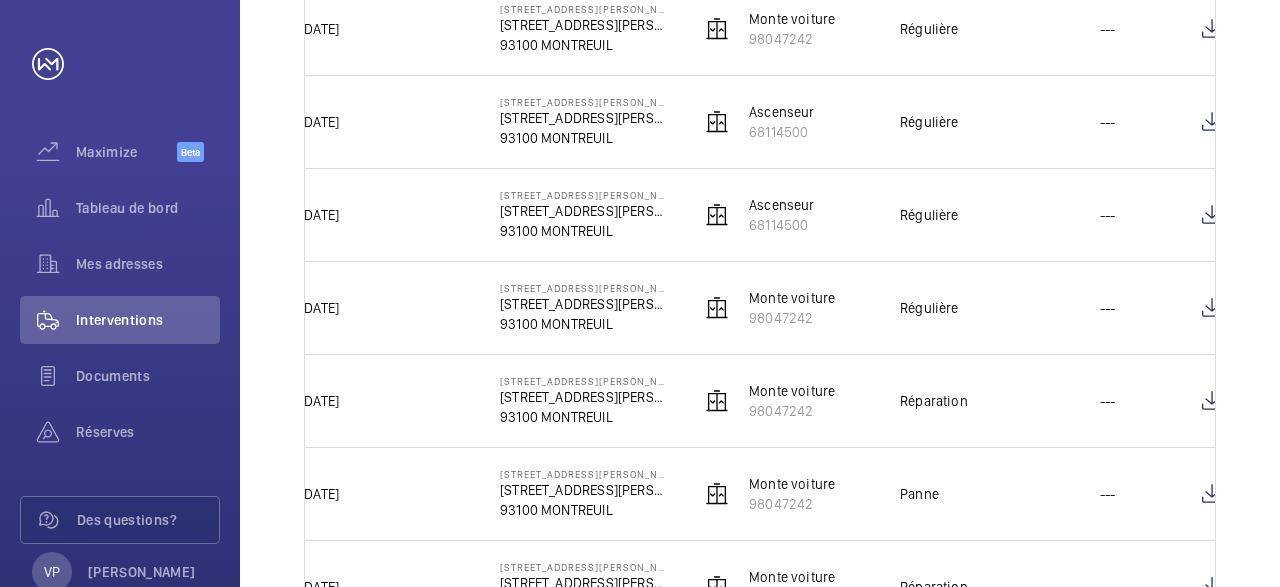 scroll, scrollTop: 1740, scrollLeft: 0, axis: vertical 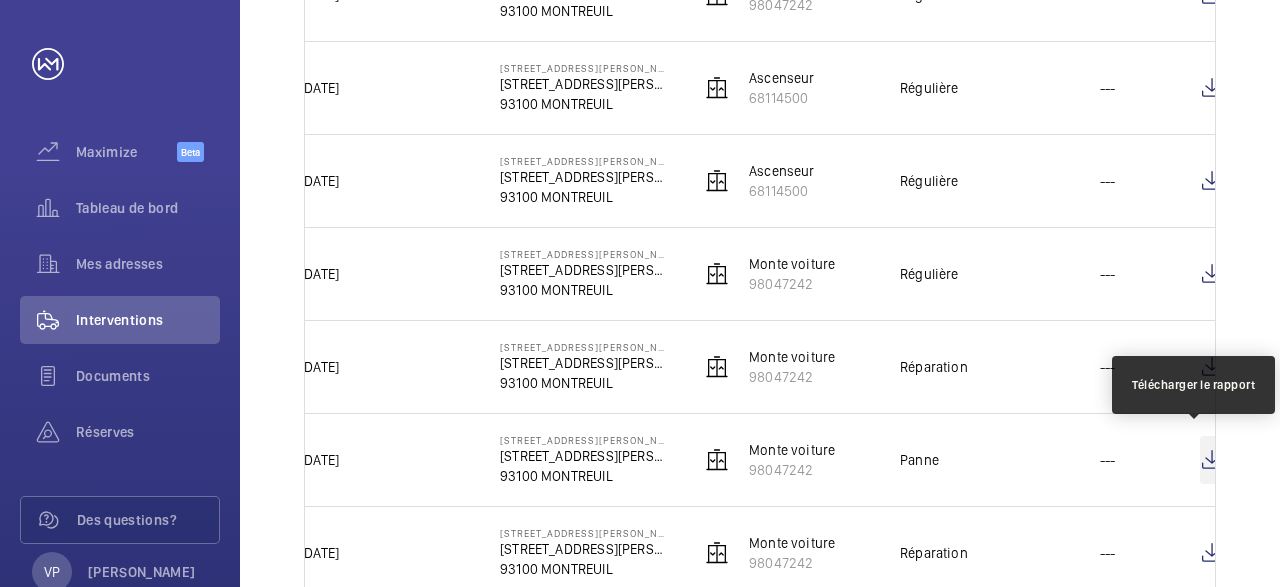 click 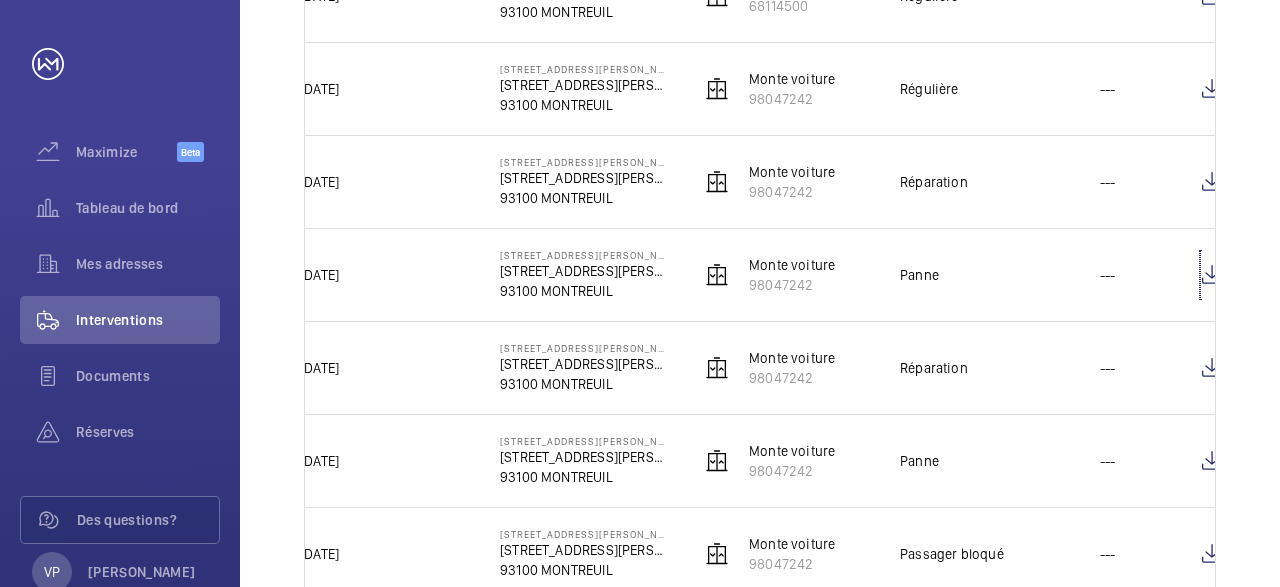 scroll, scrollTop: 1972, scrollLeft: 0, axis: vertical 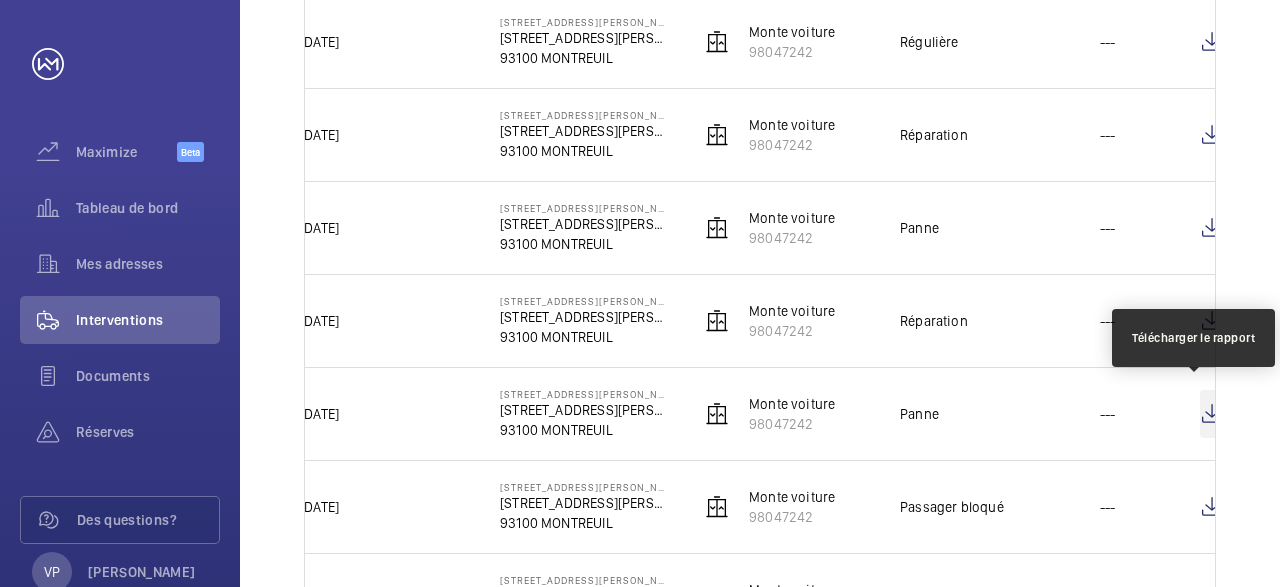 click 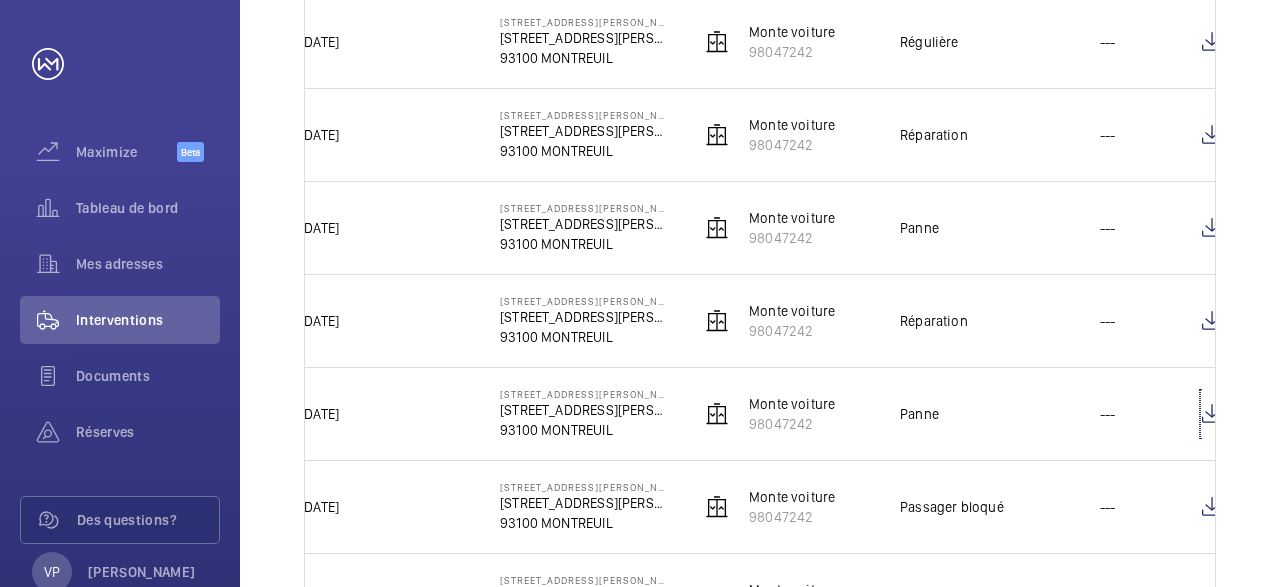 scroll, scrollTop: 2088, scrollLeft: 0, axis: vertical 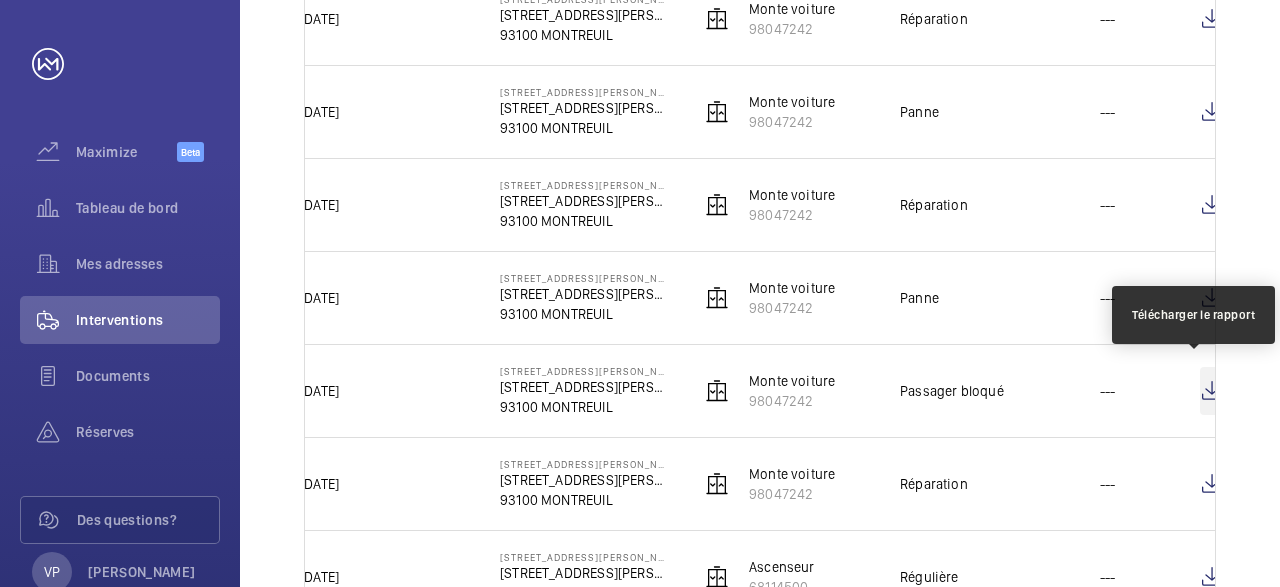 click 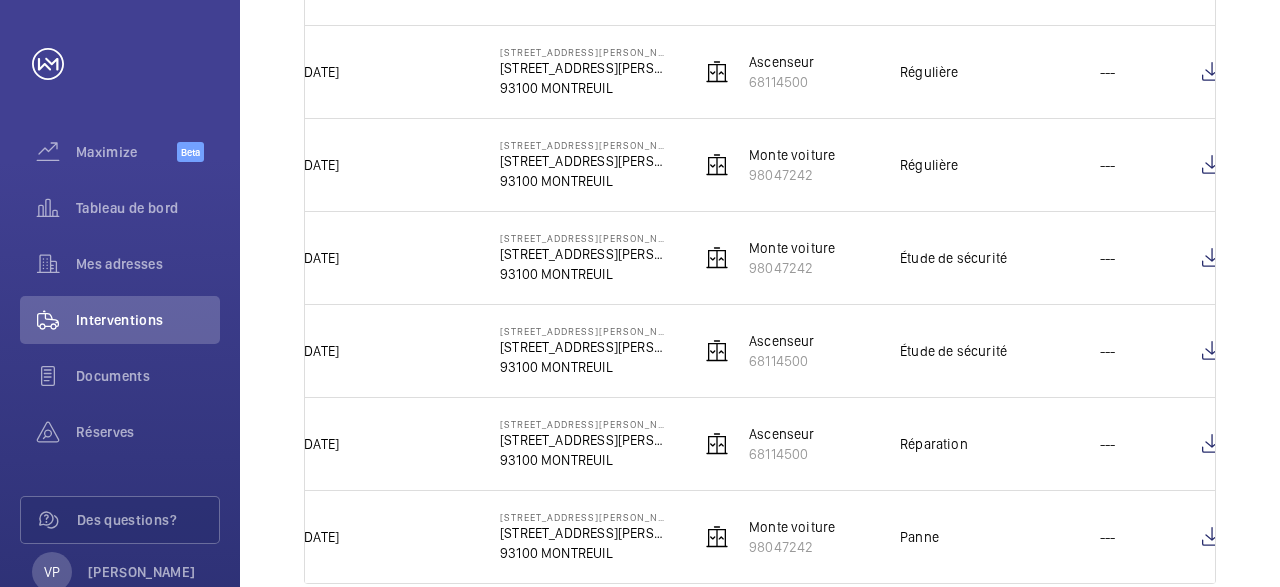 scroll, scrollTop: 2627, scrollLeft: 0, axis: vertical 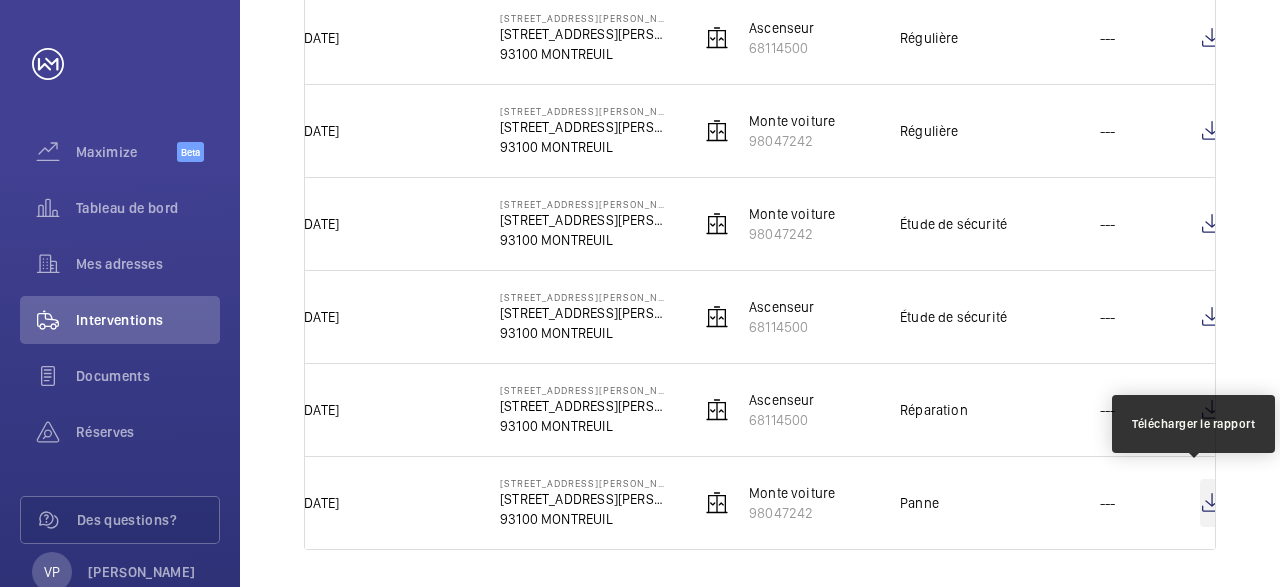 click 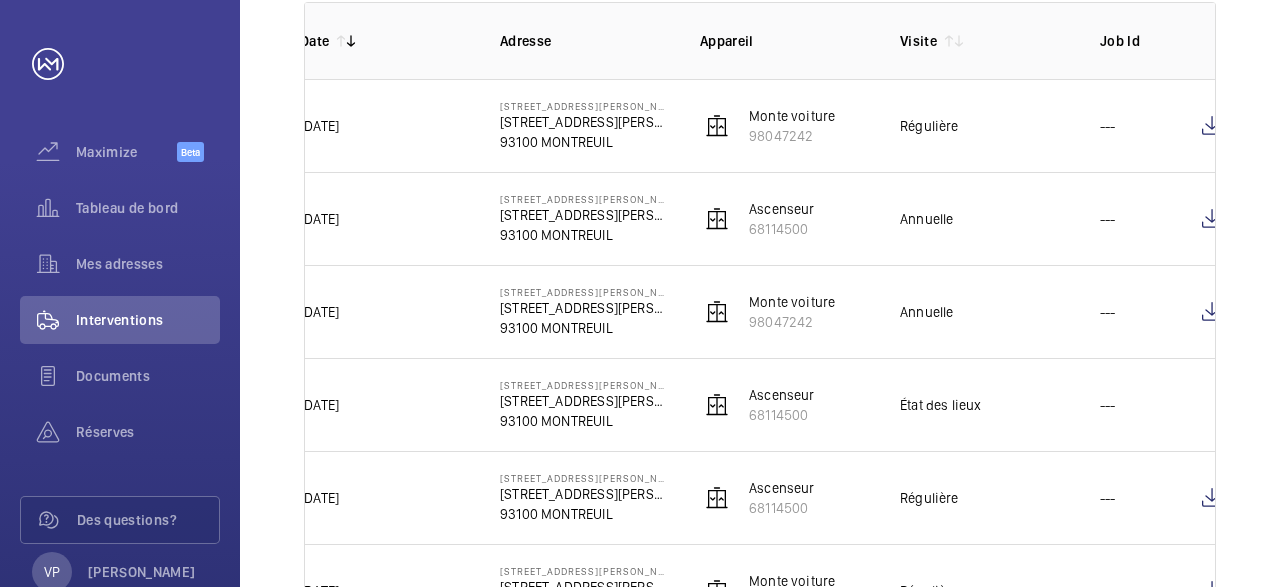 scroll, scrollTop: 0, scrollLeft: 0, axis: both 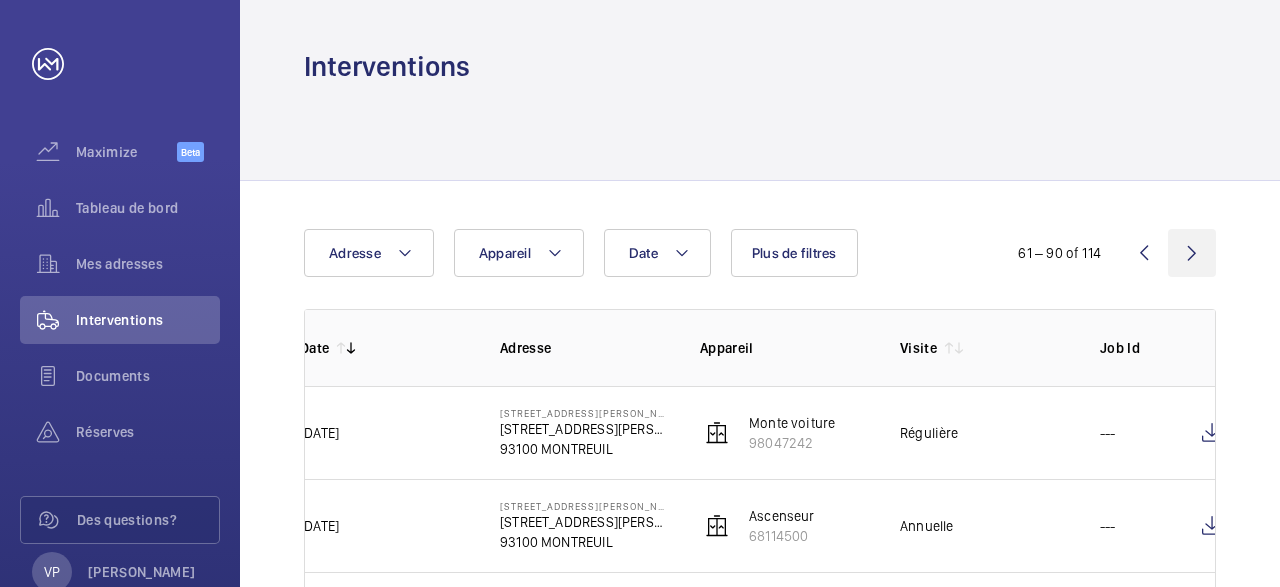 click 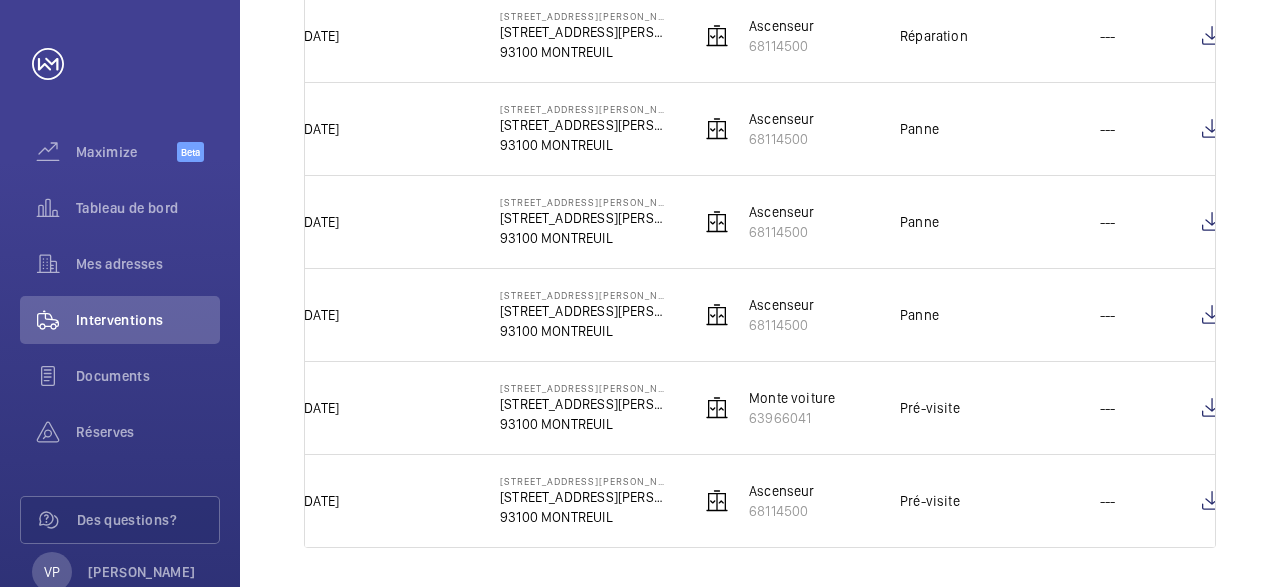 scroll, scrollTop: 1955, scrollLeft: 0, axis: vertical 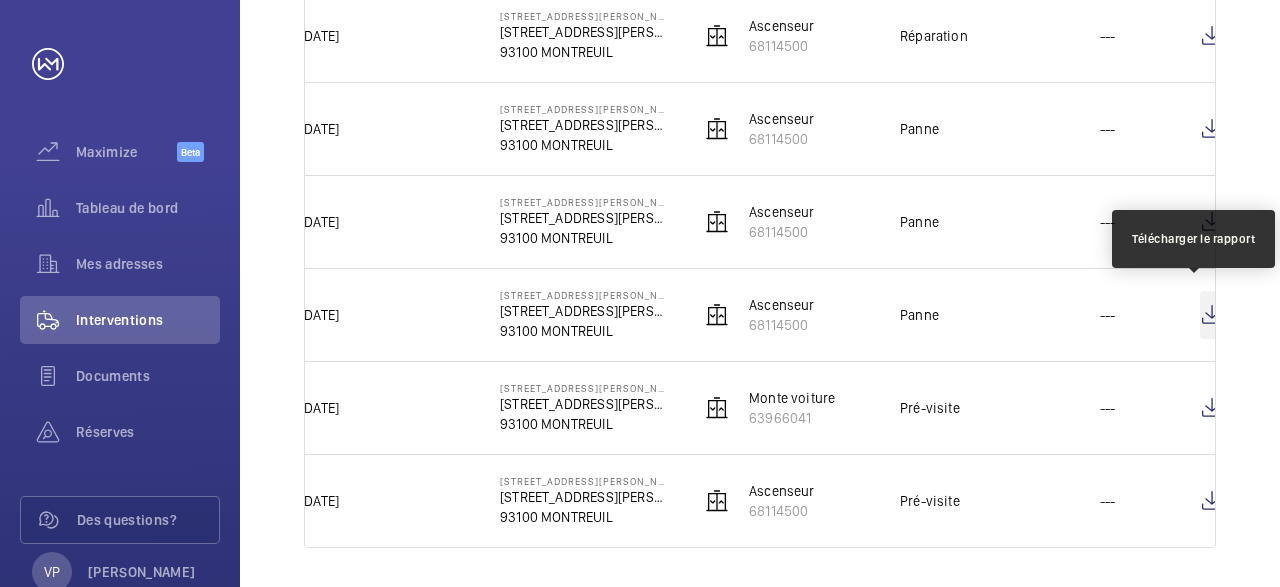 click 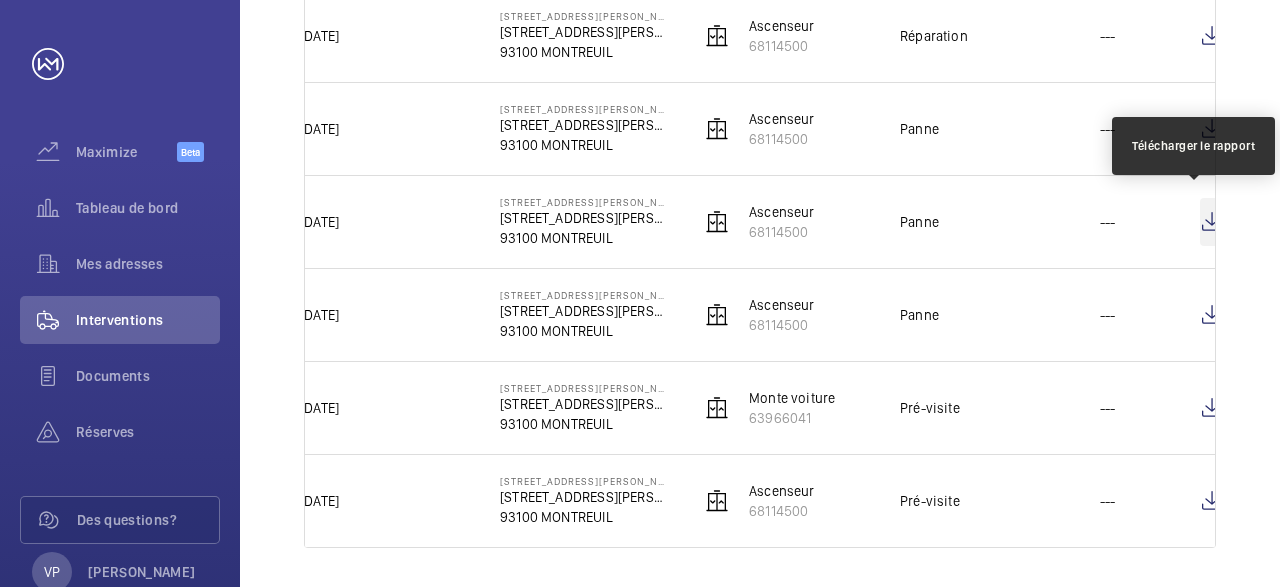 click 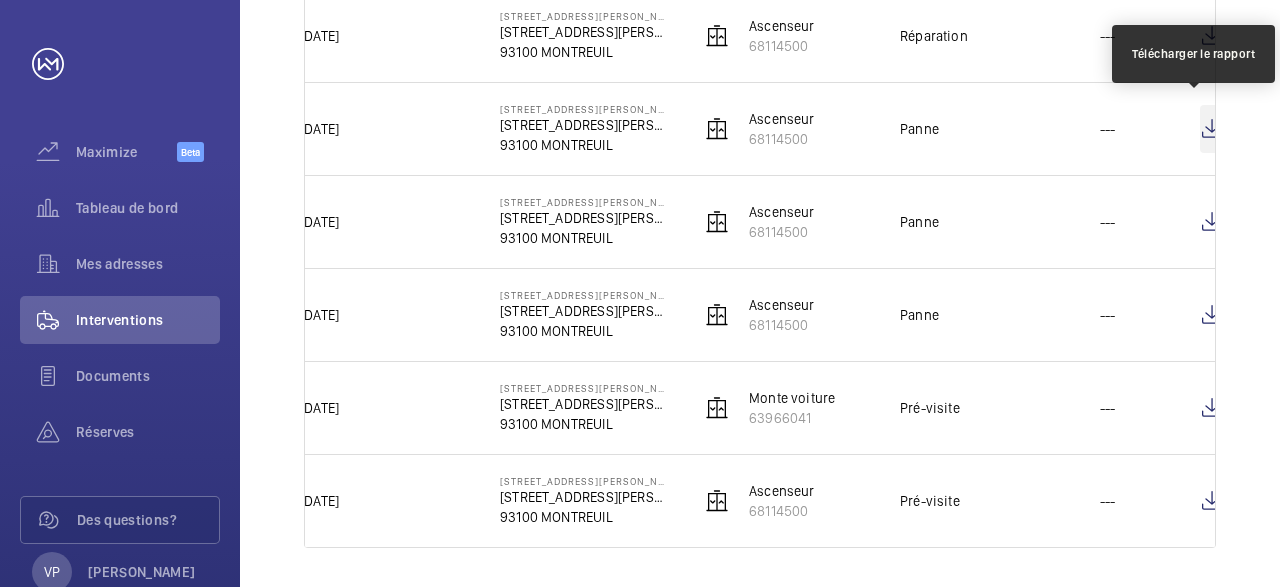 click 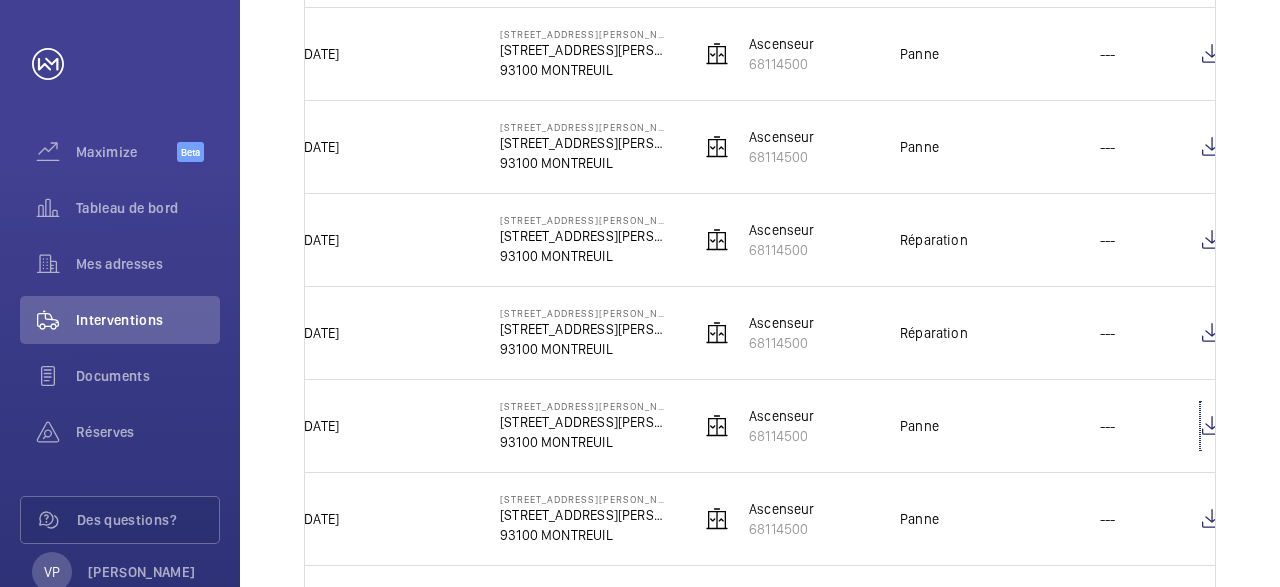 scroll, scrollTop: 1723, scrollLeft: 0, axis: vertical 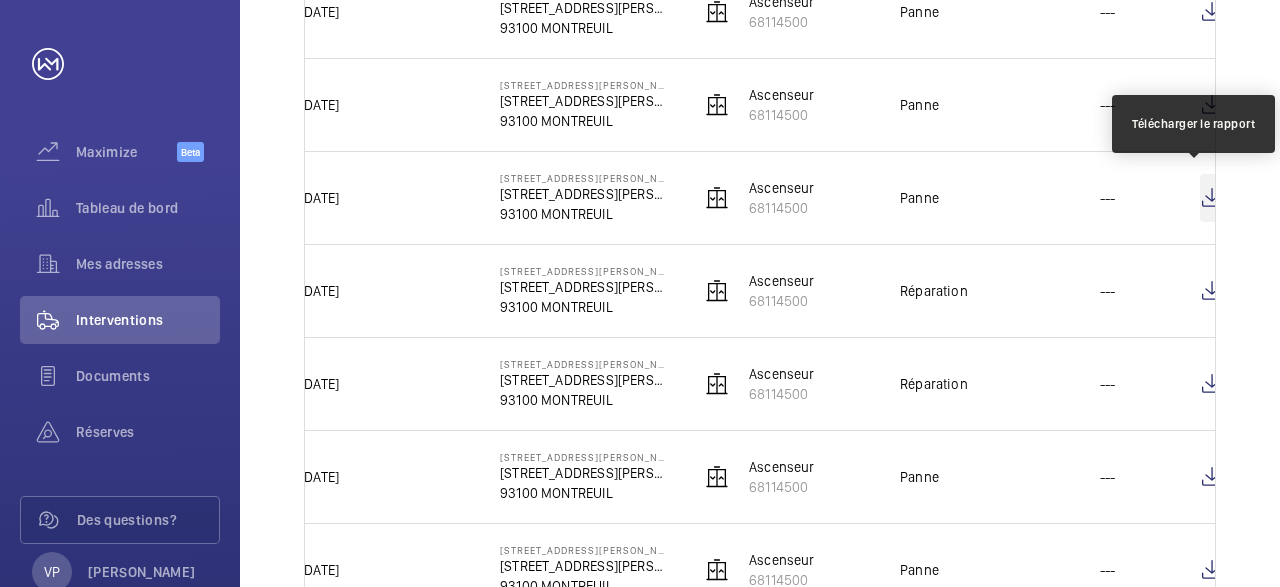 click 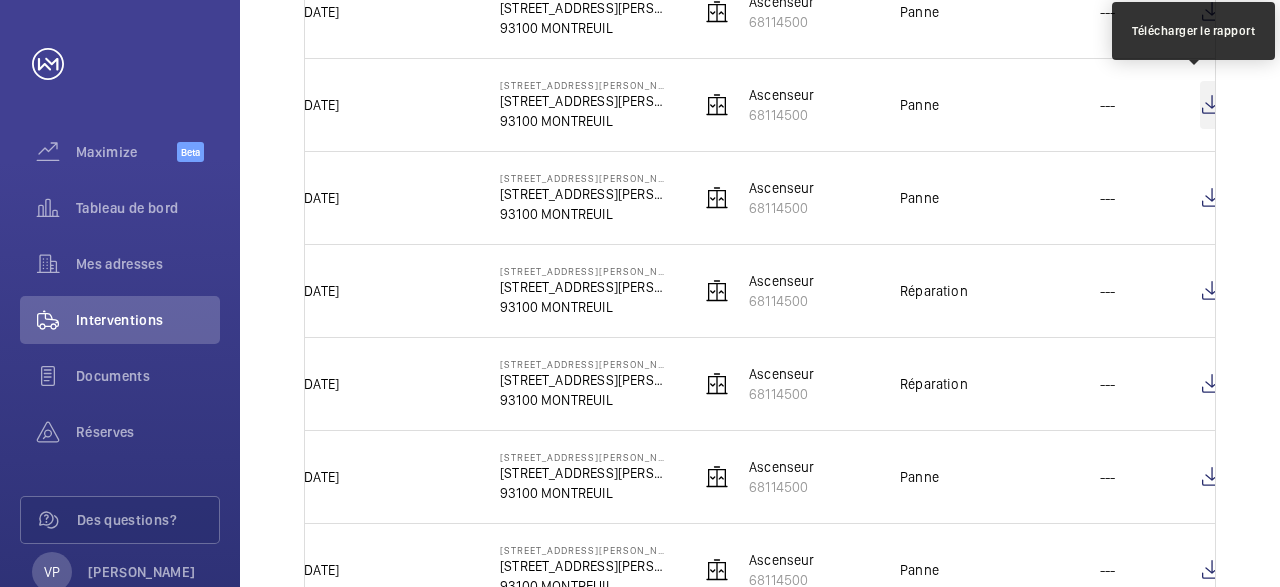 click 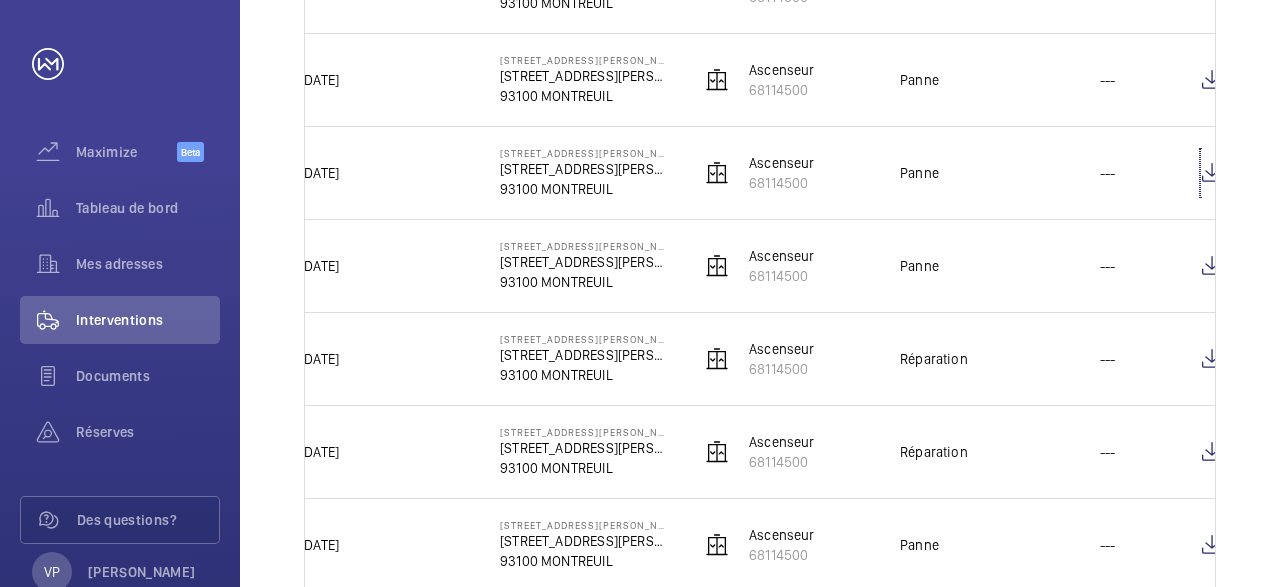 scroll, scrollTop: 1607, scrollLeft: 0, axis: vertical 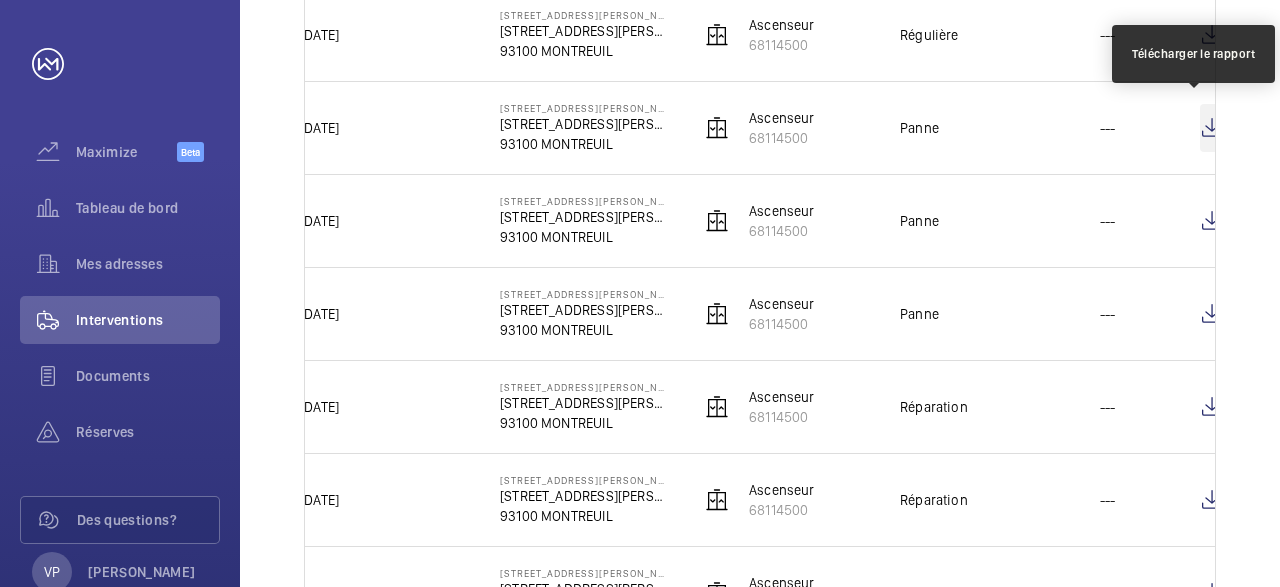 click 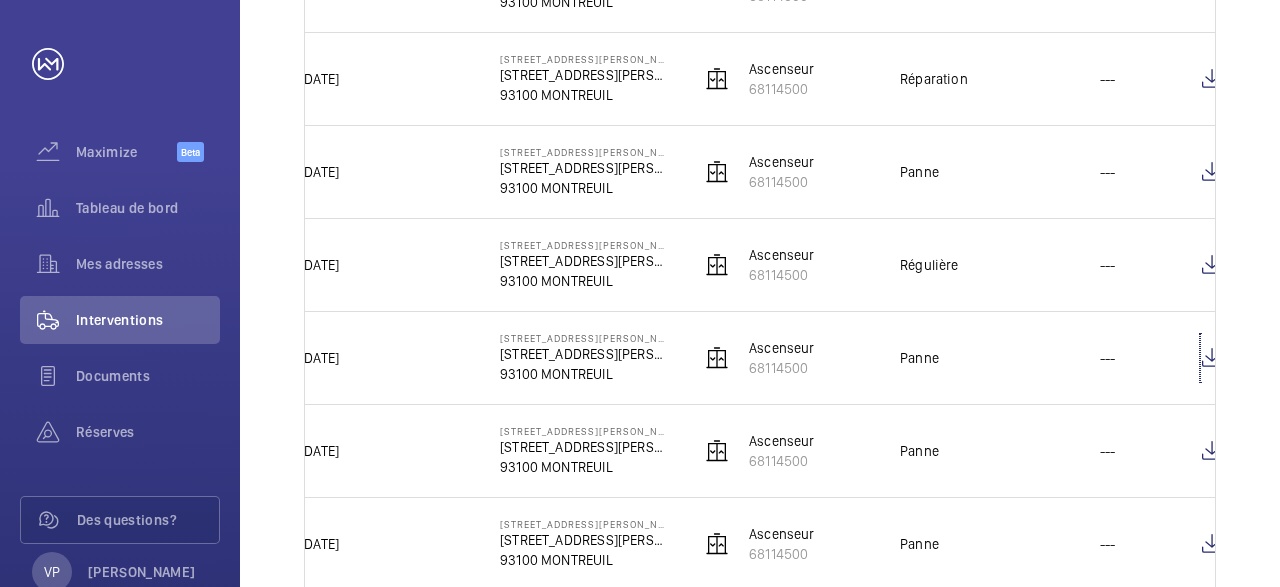 scroll, scrollTop: 1375, scrollLeft: 0, axis: vertical 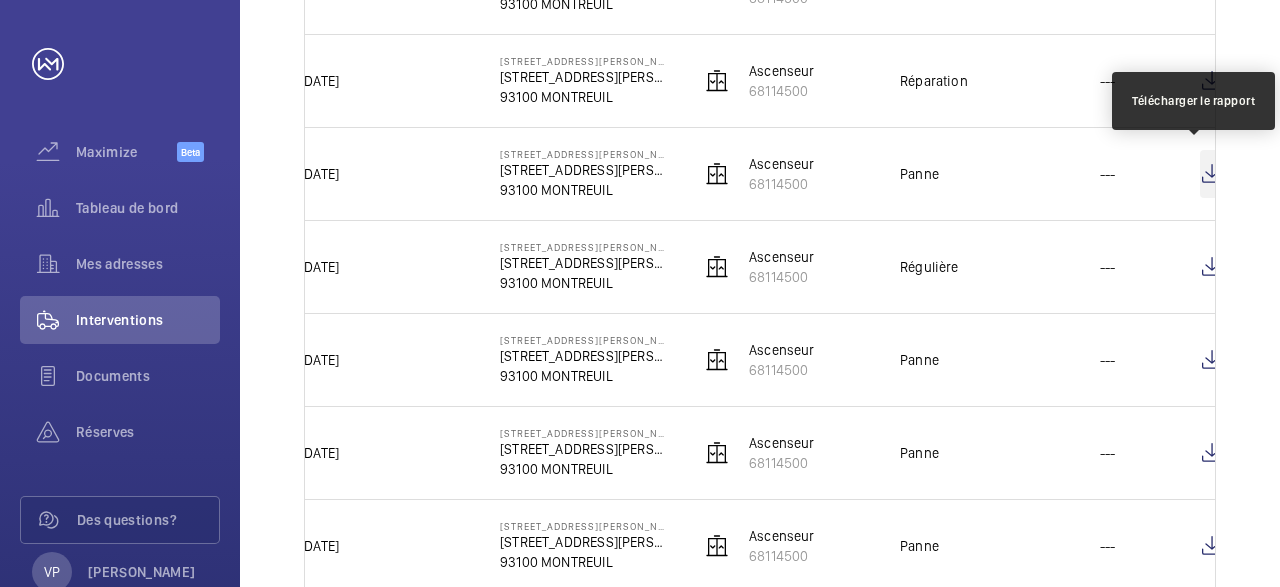 click 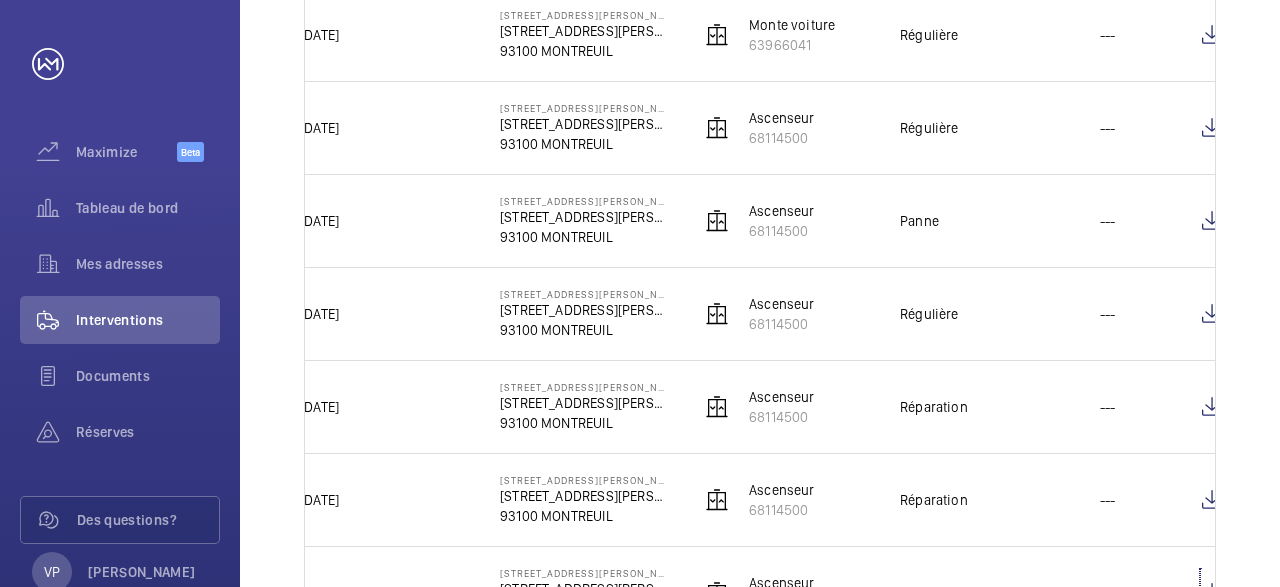 scroll, scrollTop: 911, scrollLeft: 0, axis: vertical 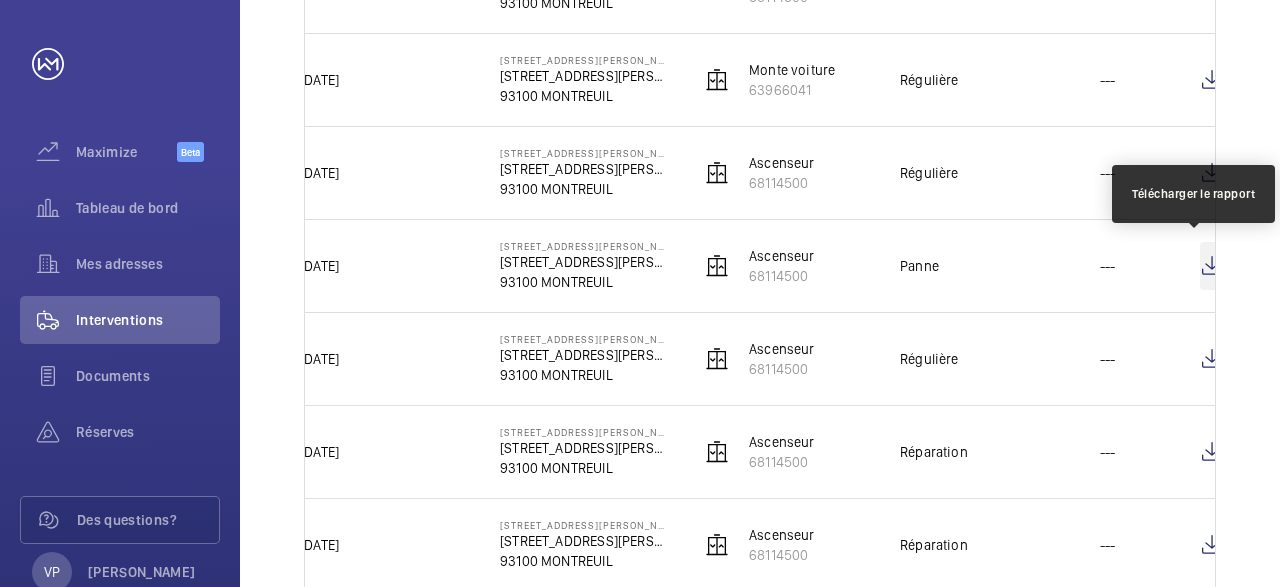 click 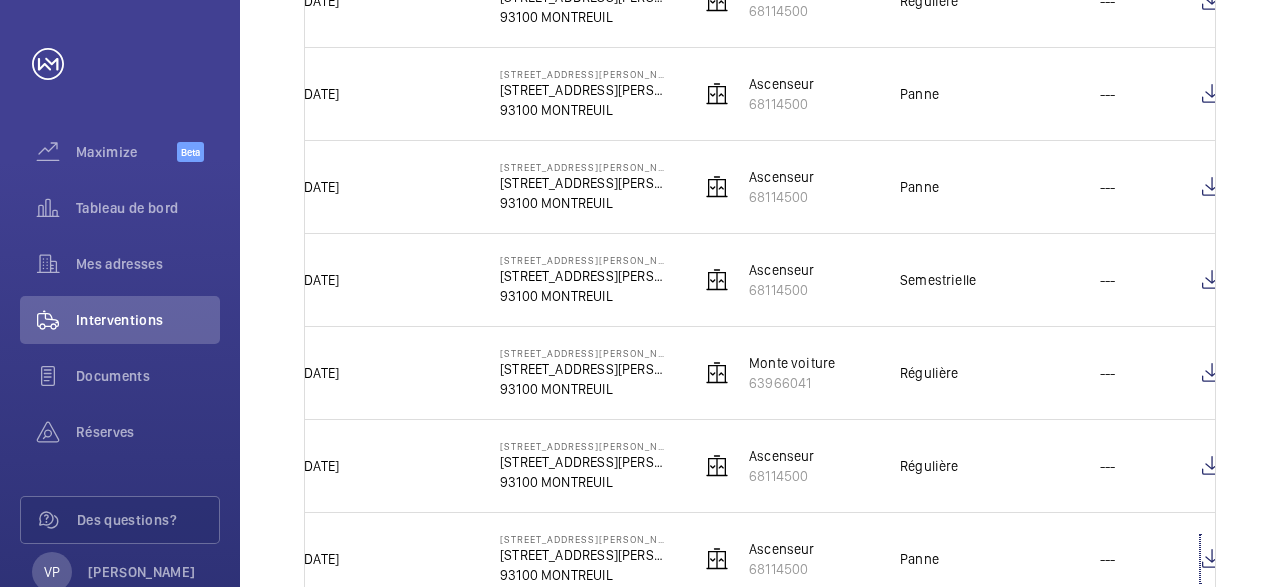 scroll, scrollTop: 563, scrollLeft: 0, axis: vertical 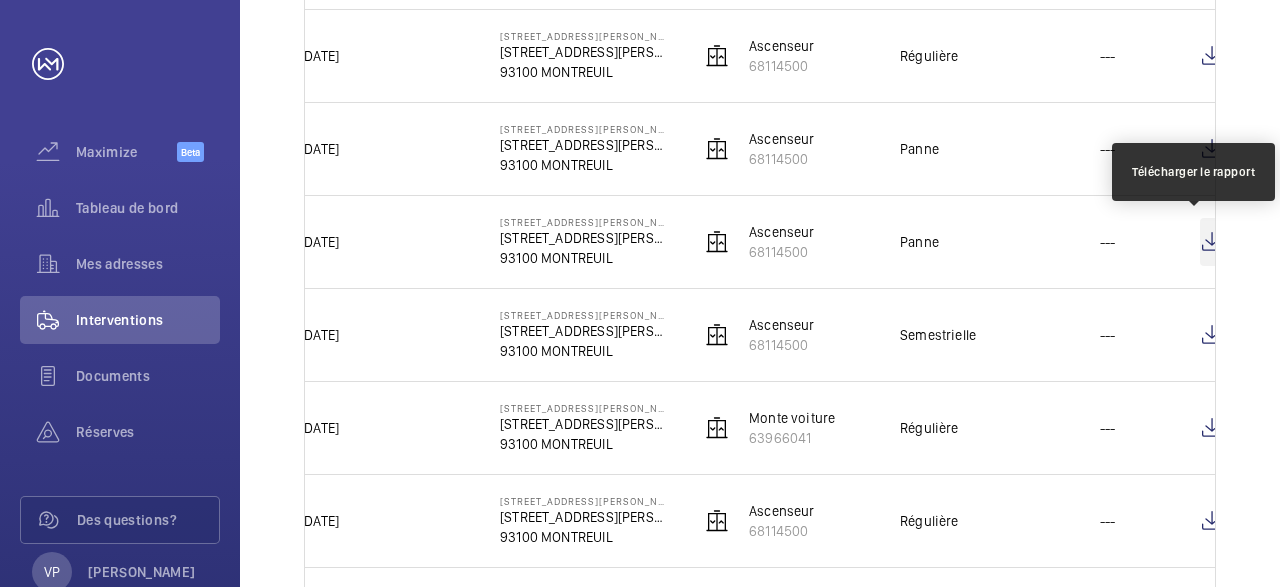 click 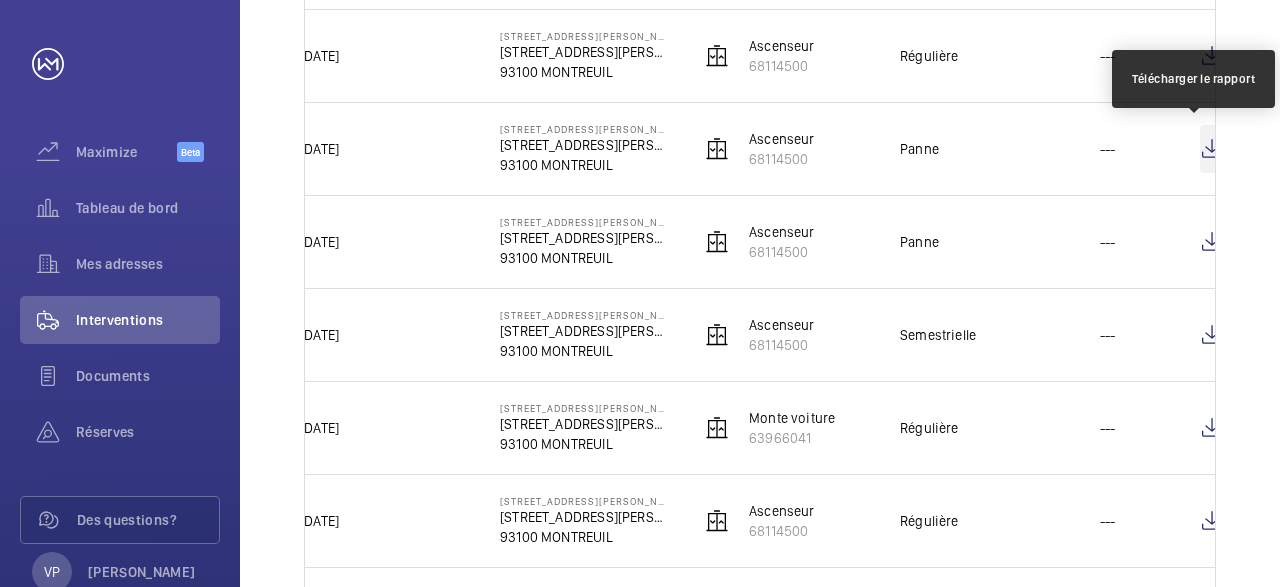 click 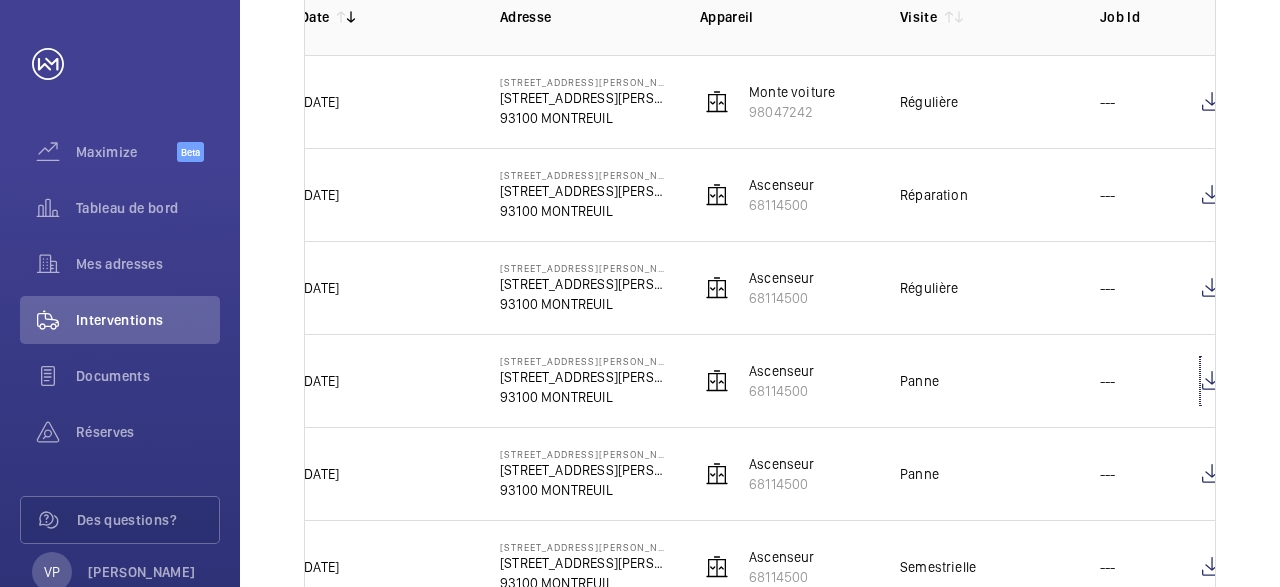 scroll, scrollTop: 215, scrollLeft: 0, axis: vertical 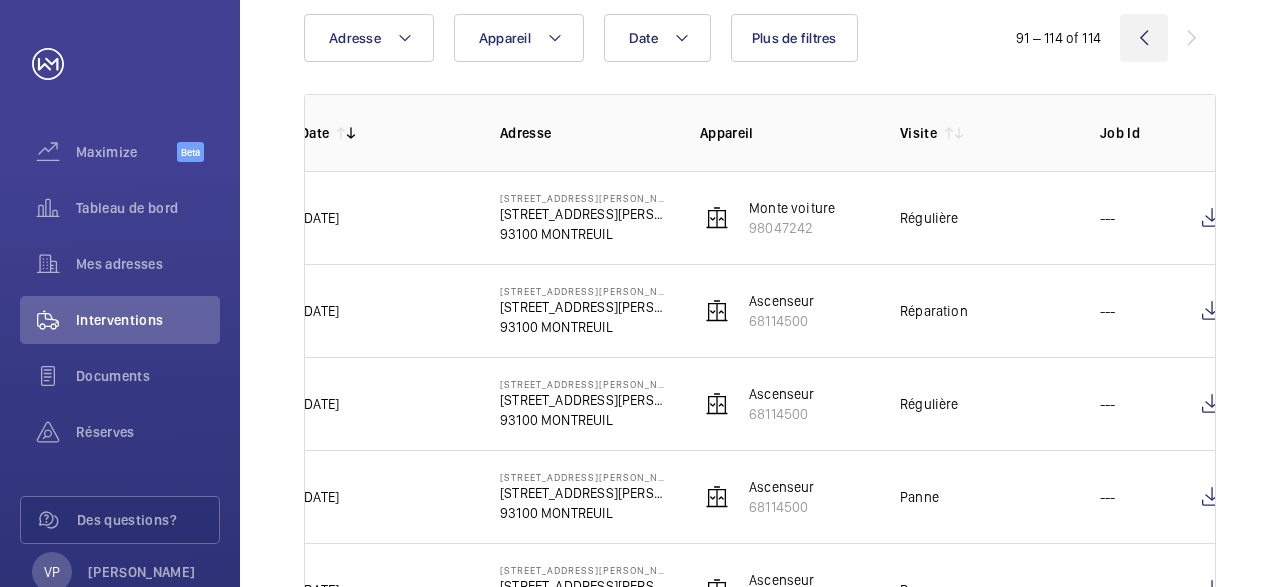 click 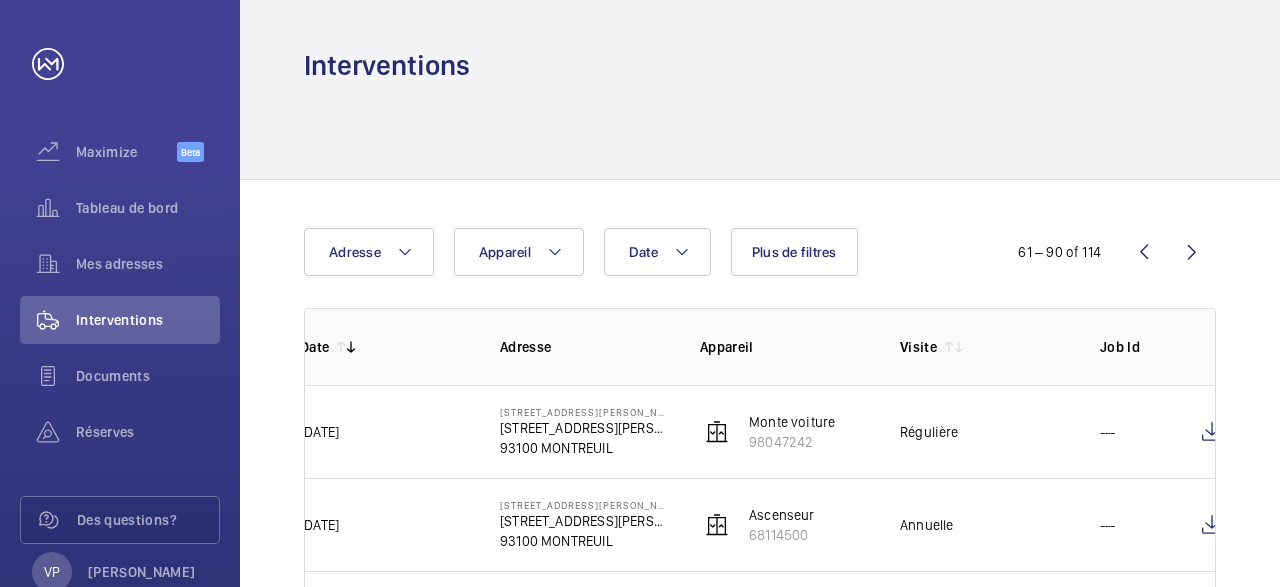 scroll, scrollTop: 0, scrollLeft: 0, axis: both 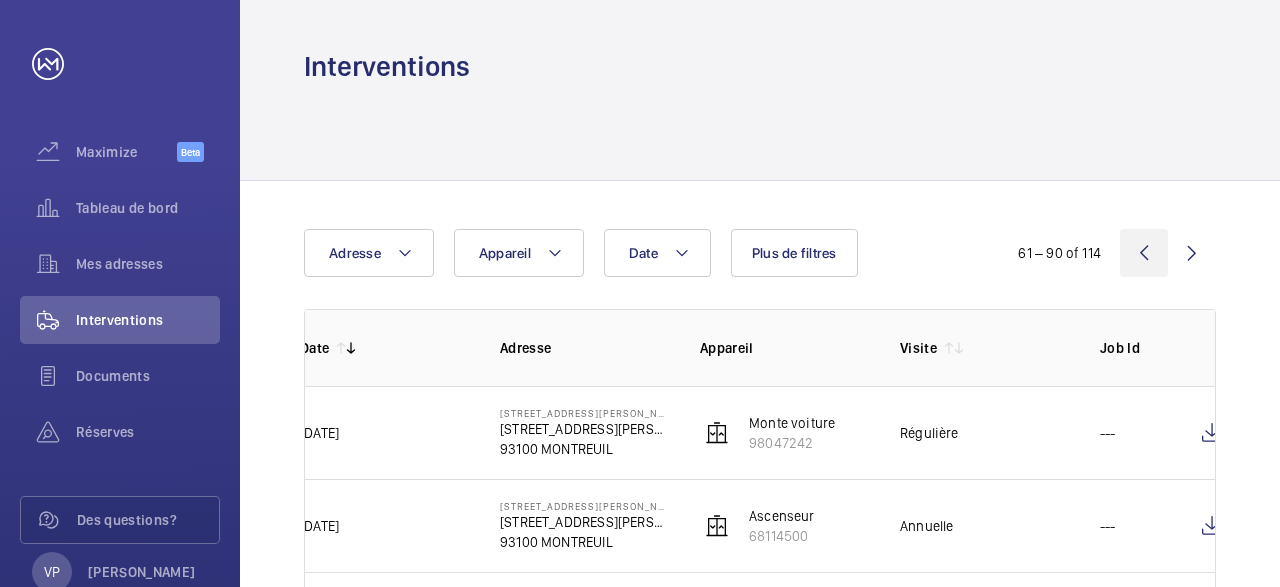 click 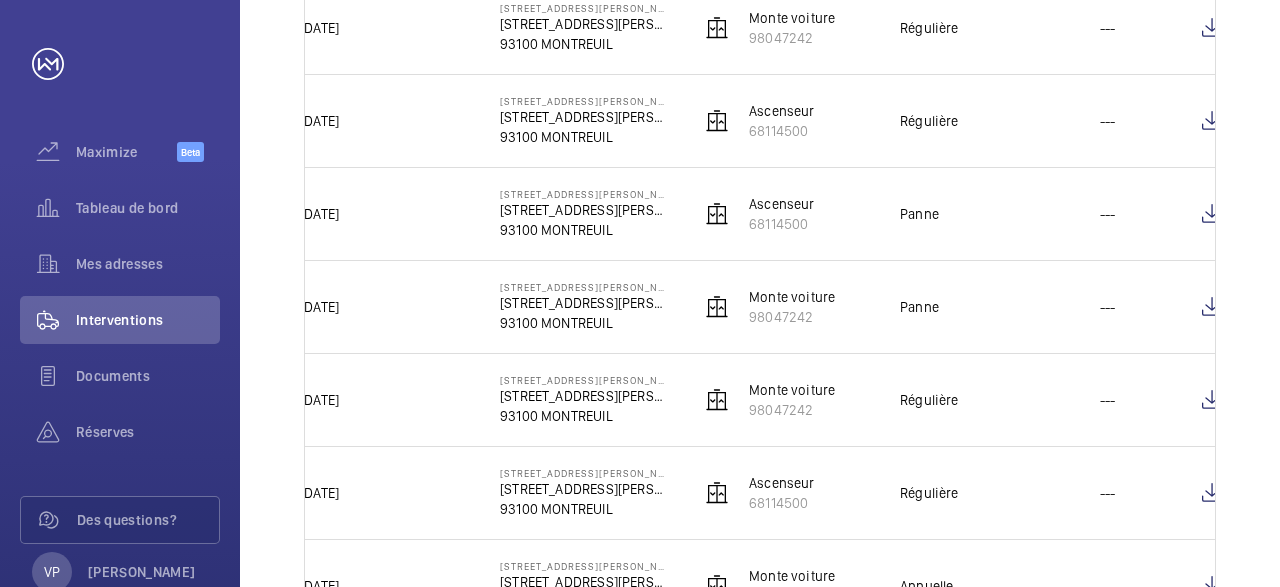 scroll, scrollTop: 580, scrollLeft: 0, axis: vertical 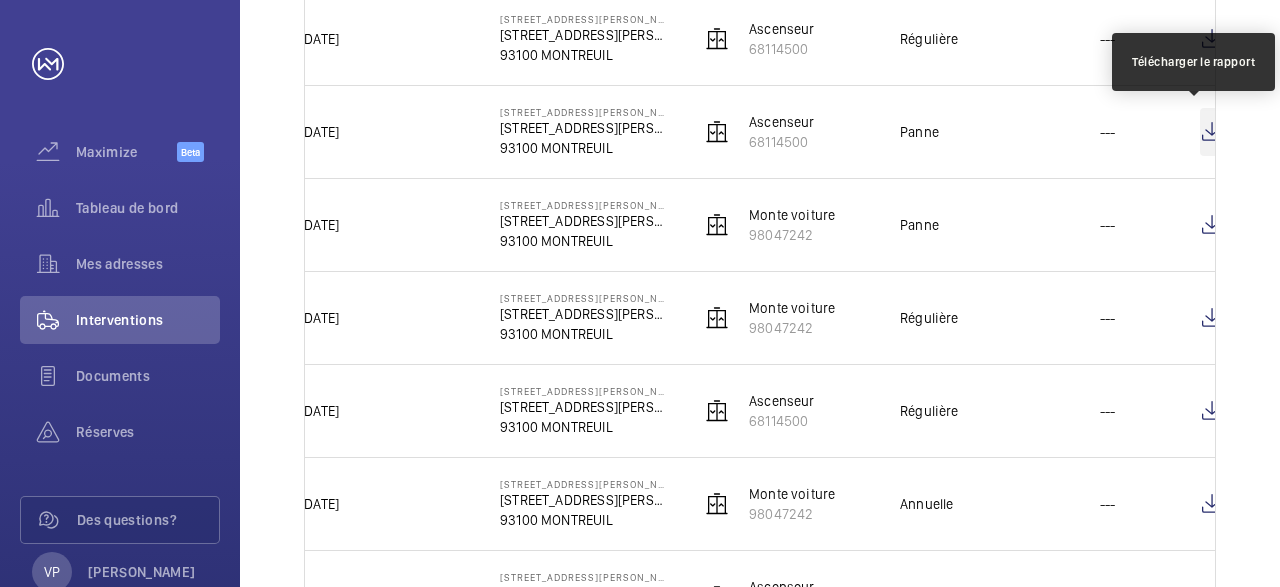 click 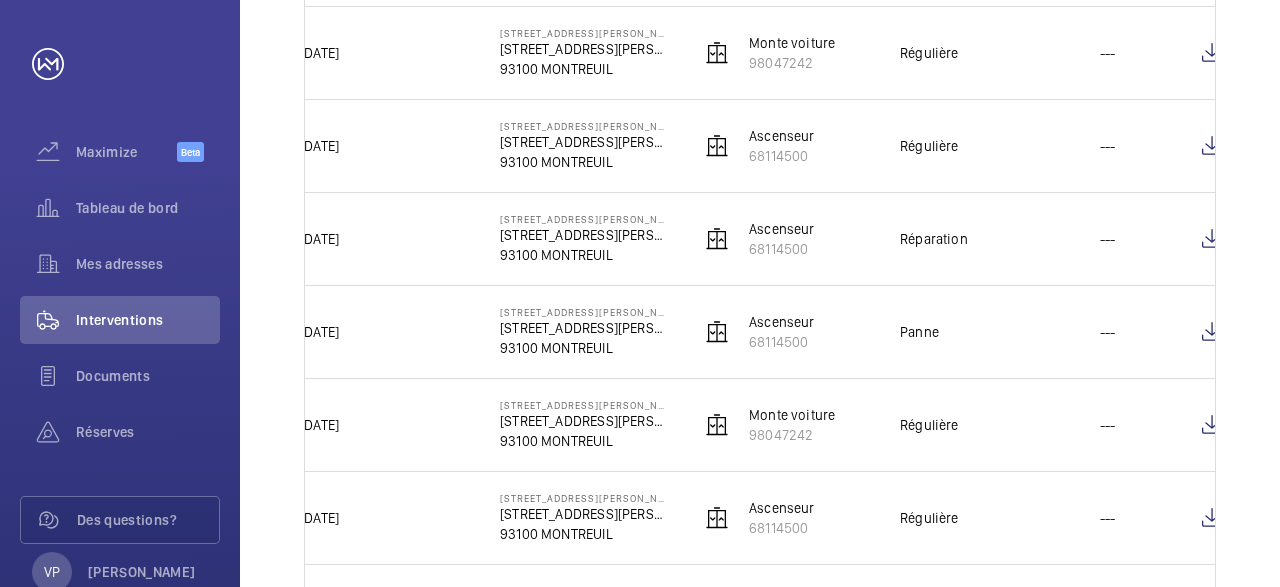 scroll, scrollTop: 2552, scrollLeft: 0, axis: vertical 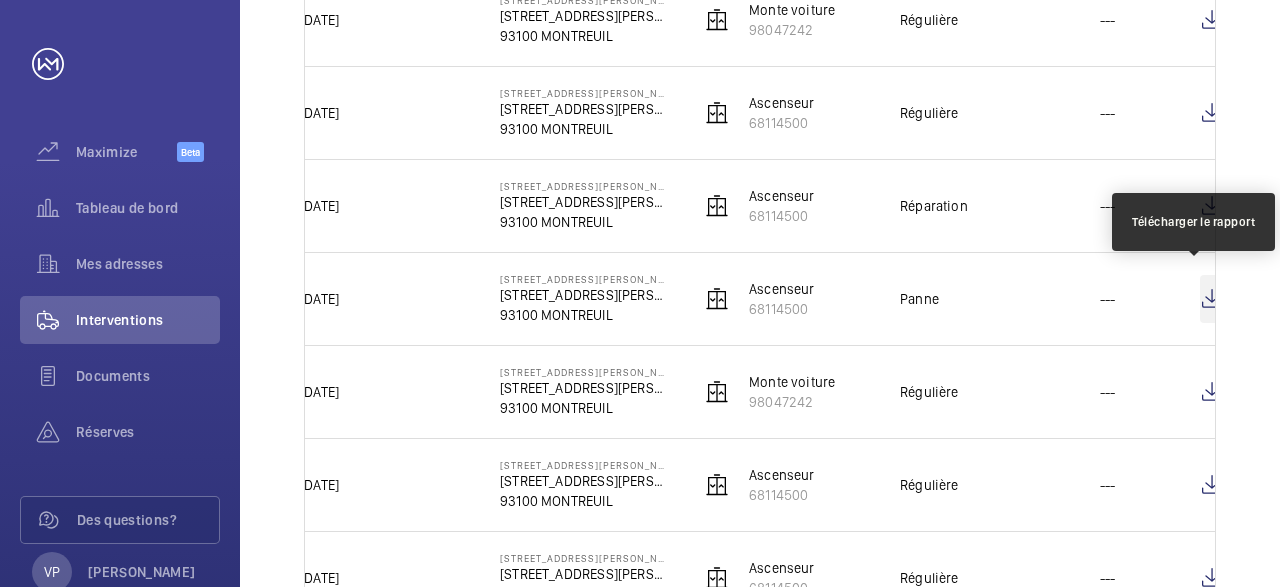 click 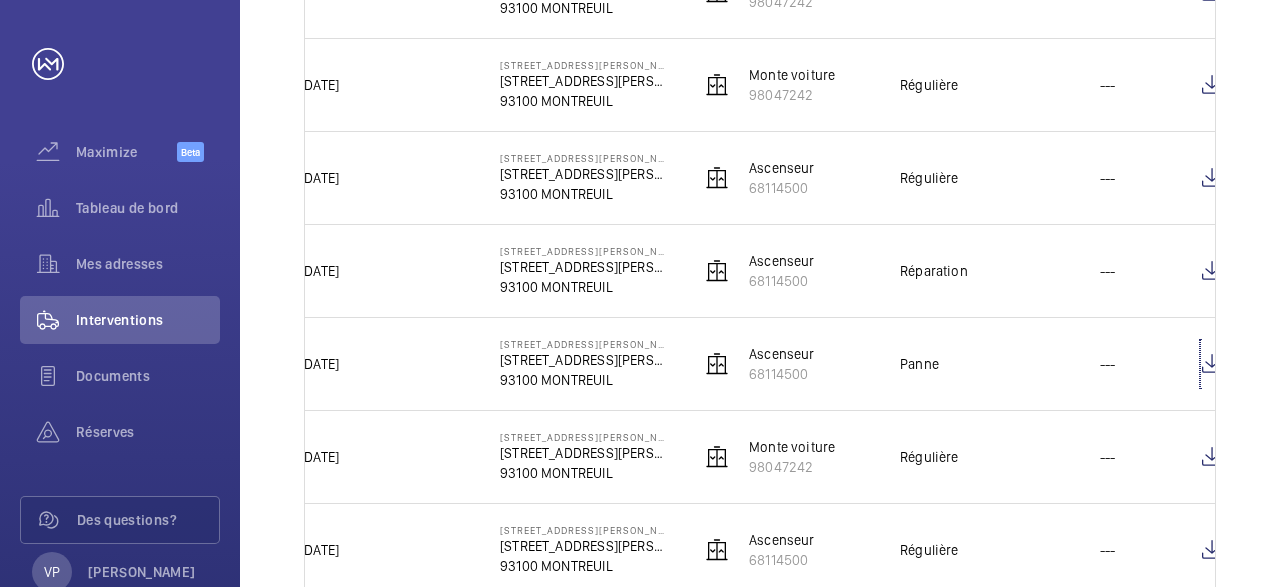 scroll, scrollTop: 2627, scrollLeft: 0, axis: vertical 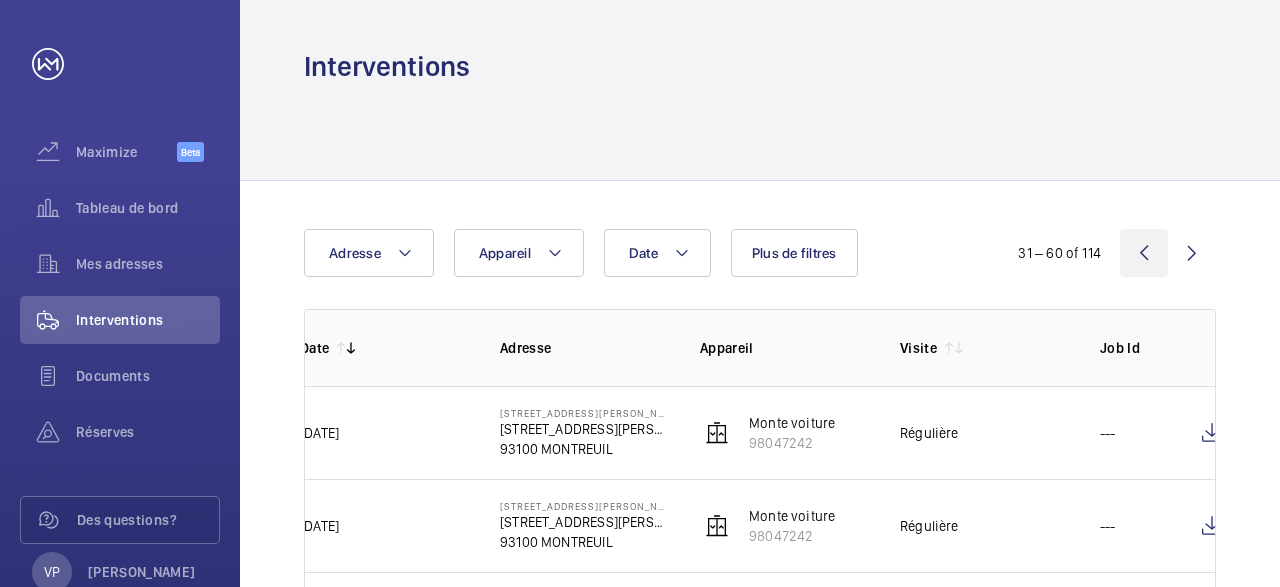 click 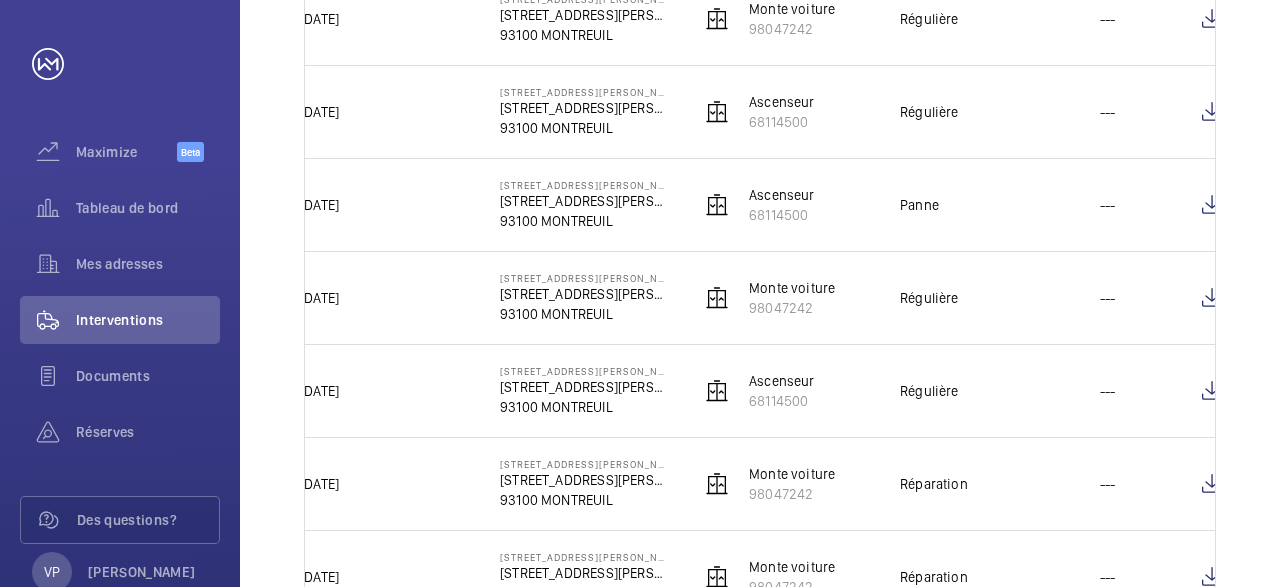 scroll, scrollTop: 696, scrollLeft: 0, axis: vertical 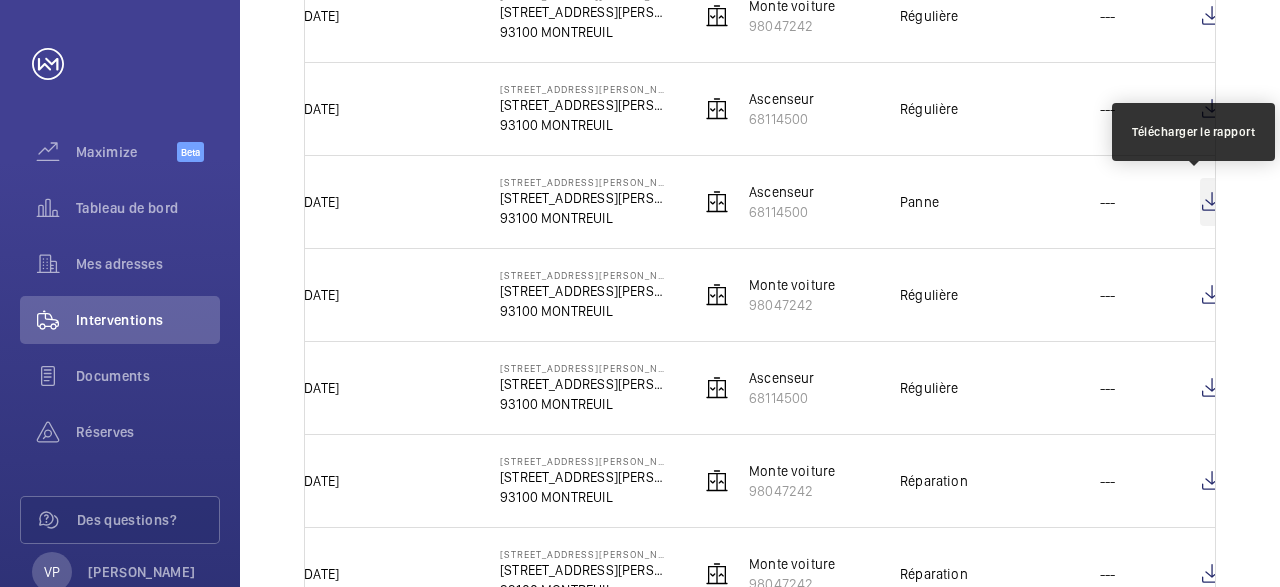 click 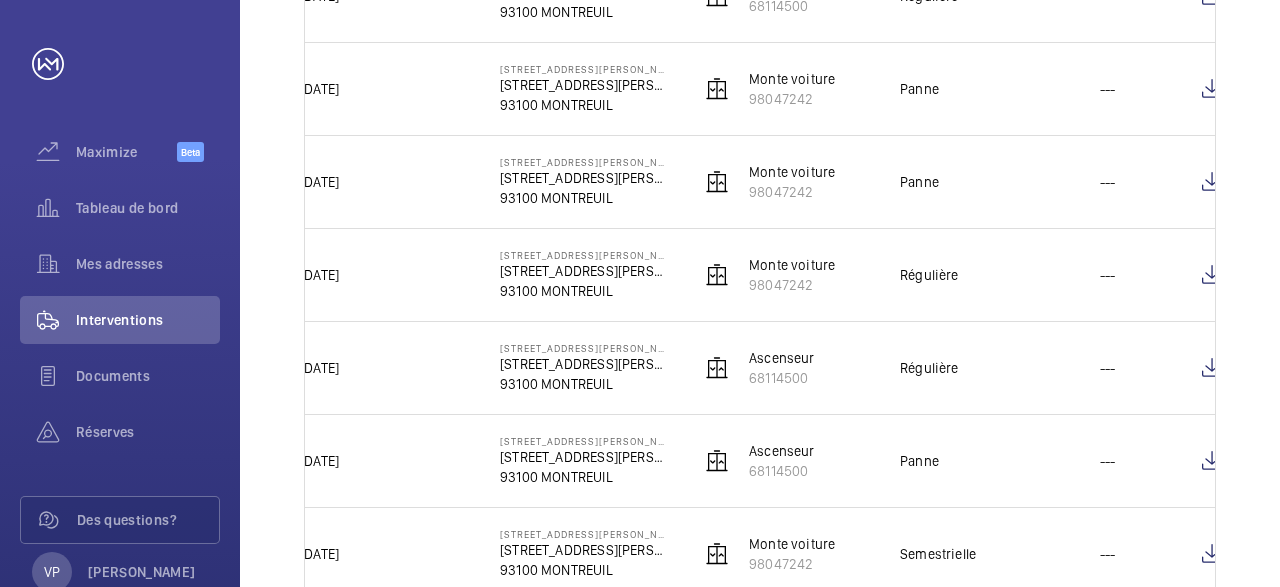 scroll, scrollTop: 2320, scrollLeft: 0, axis: vertical 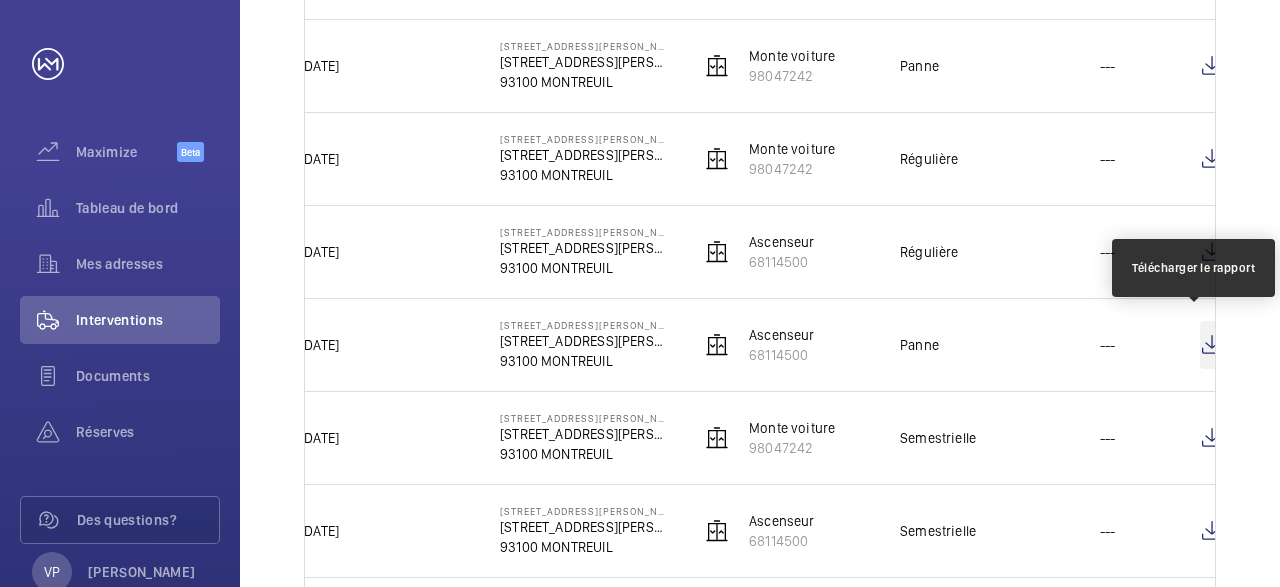 click 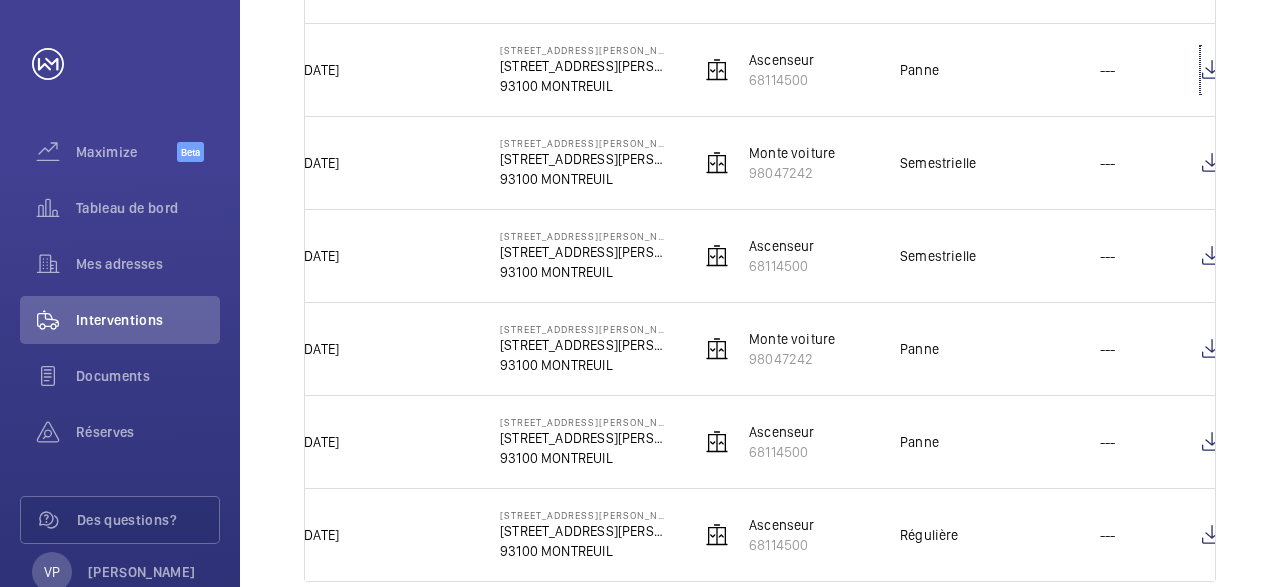 scroll, scrollTop: 2627, scrollLeft: 0, axis: vertical 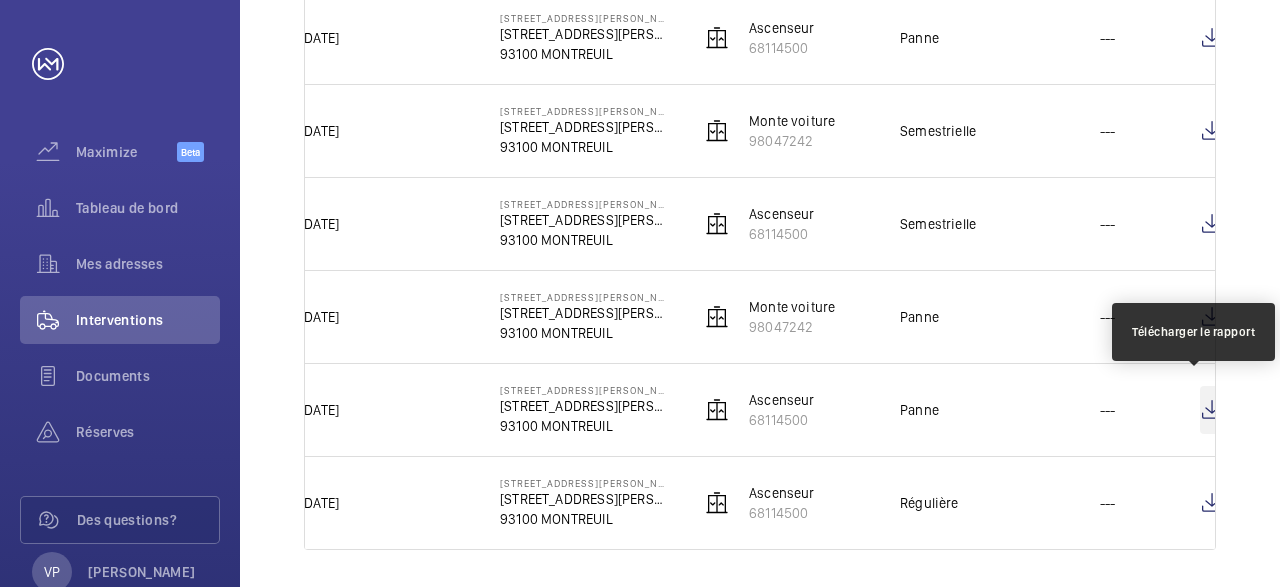 click 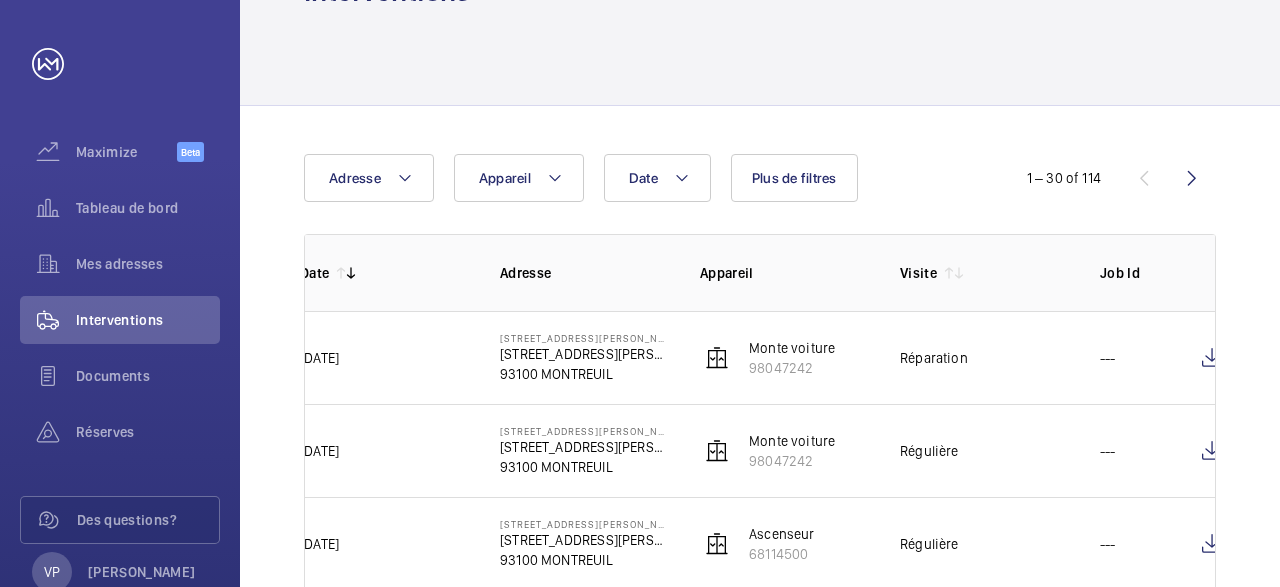scroll, scrollTop: 0, scrollLeft: 0, axis: both 